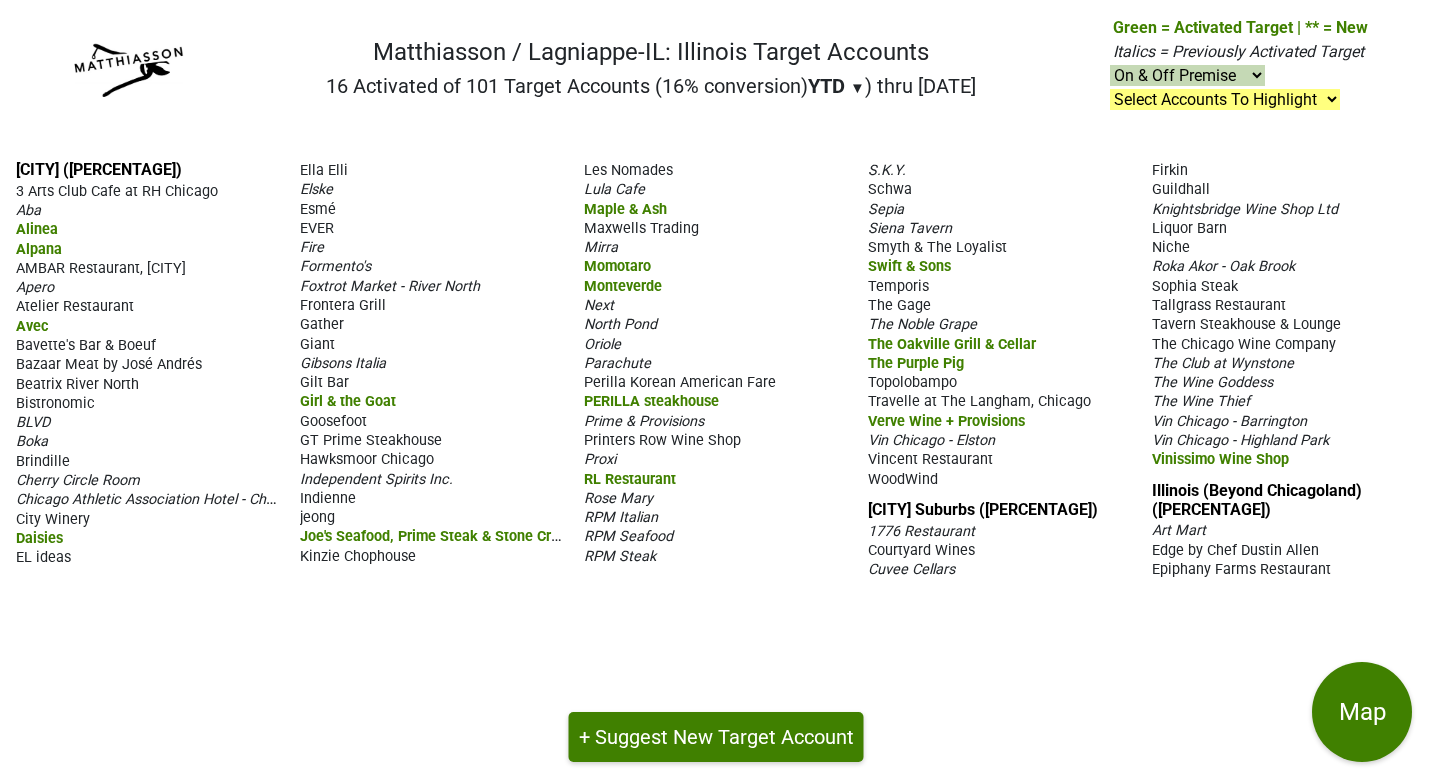 scroll, scrollTop: 0, scrollLeft: 0, axis: both 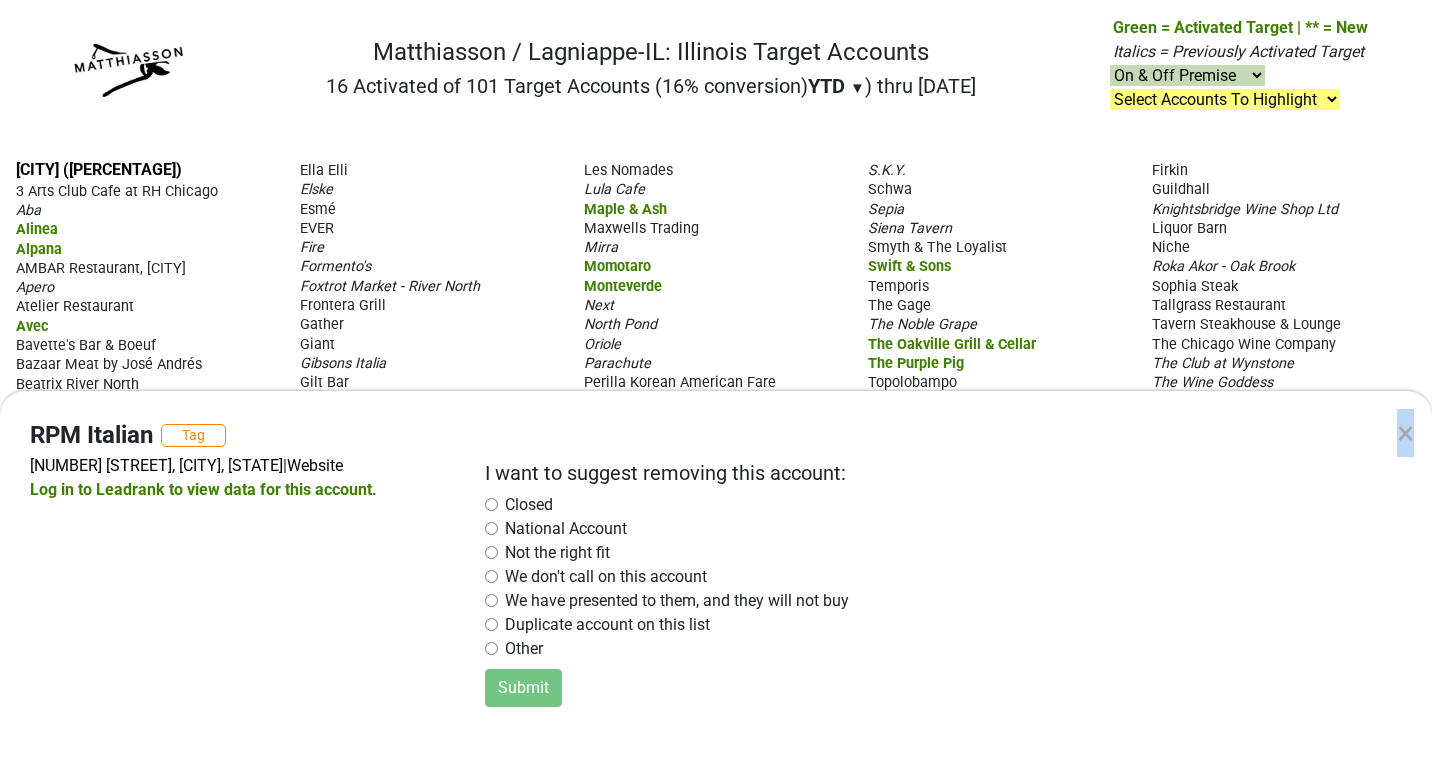click on "× RPM Italian Tag [NUMBER] [STREET], [CITY], [STATE]   |   Website Log in to Leadrank to view data for this account. I want to suggest removing this account: Closed National Account Not the right fit We don't call on this account We have presented to them, and they will not buy Duplicate account on this list Other Submit" at bounding box center [716, 391] 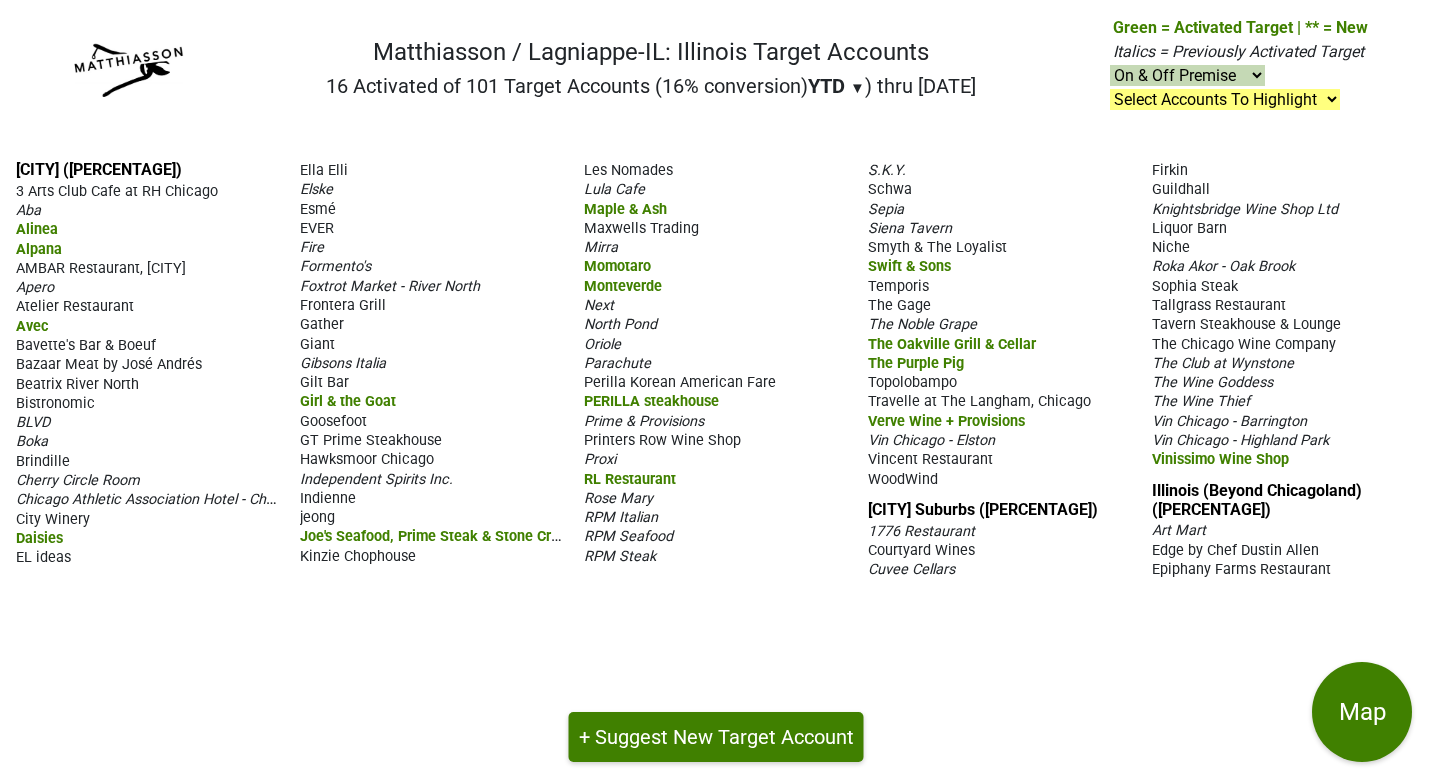 drag, startPoint x: 598, startPoint y: 518, endPoint x: 616, endPoint y: 519, distance: 18.027756 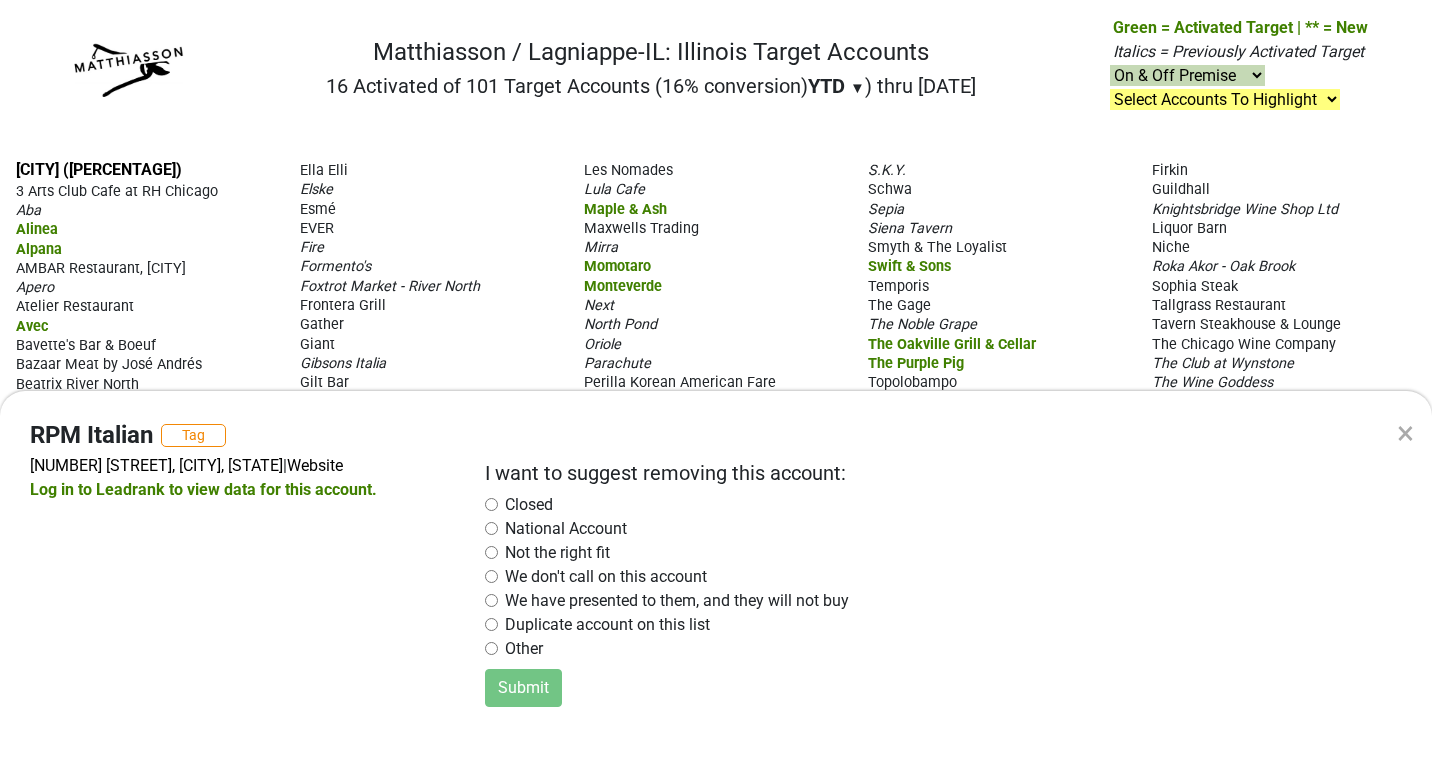 click on "×" at bounding box center (1405, 433) 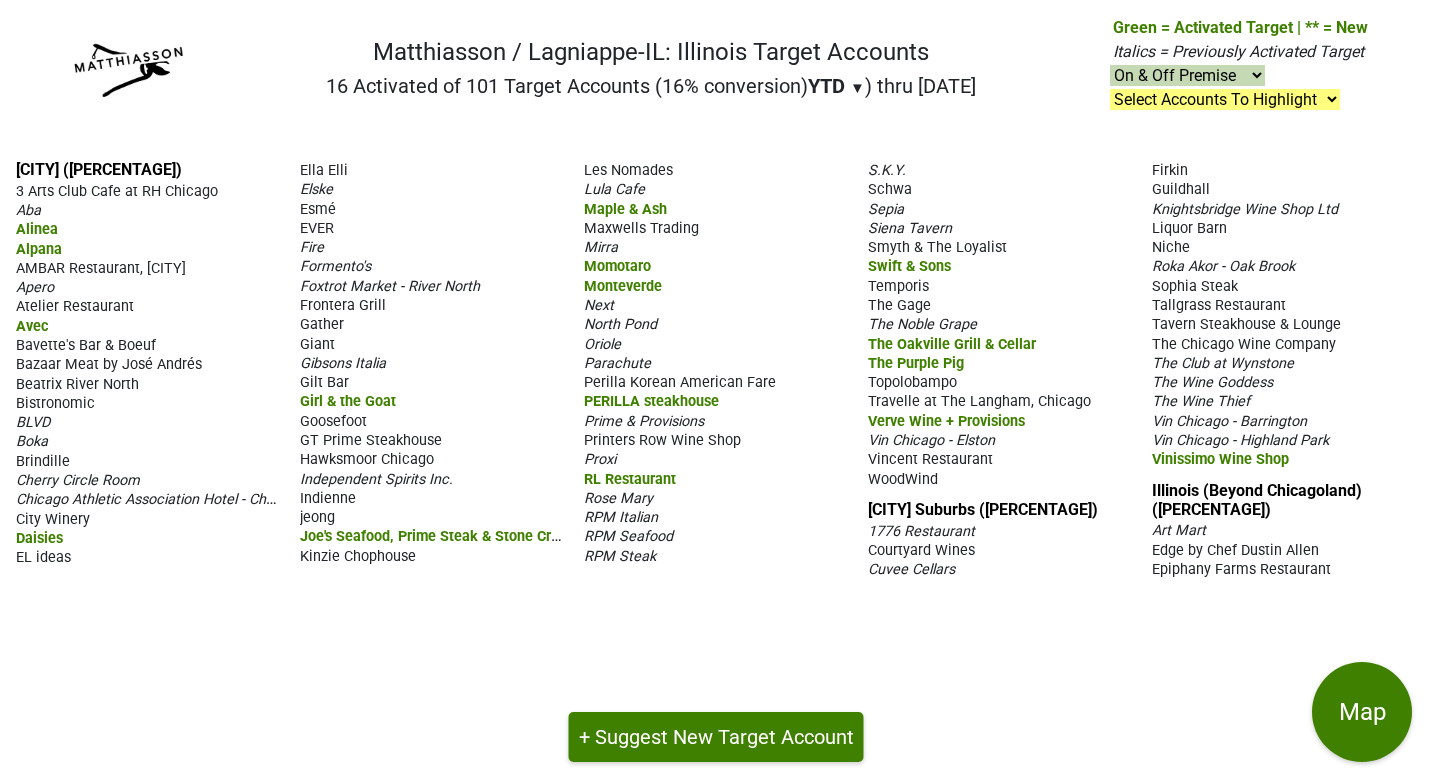 click on "The Chicago Wine Company" at bounding box center (1284, 343) 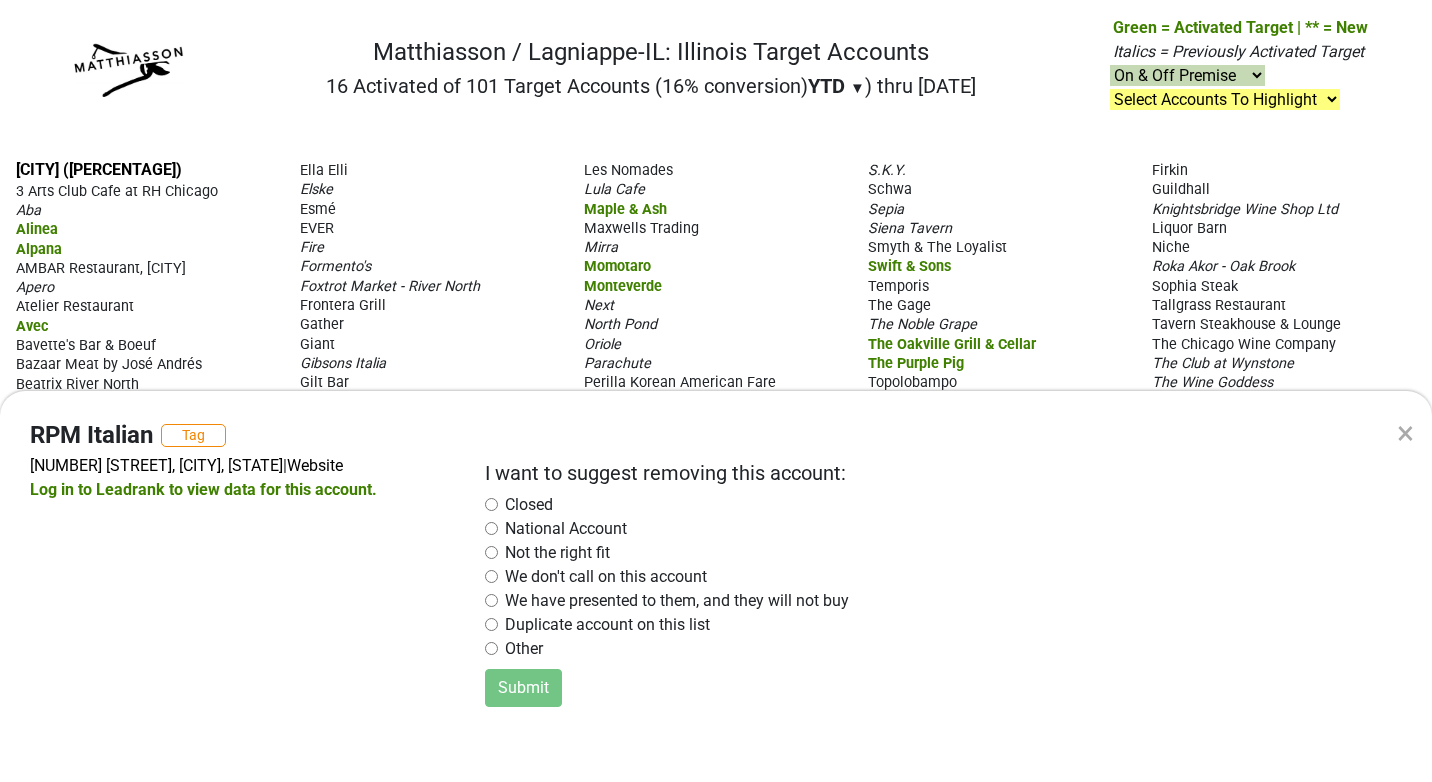 click on "× RPM Italian Tag [NUMBER] [STREET], [CITY], [STATE]   |   Website Log in to Leadrank to view data for this account. I want to suggest removing this account: Closed National Account Not the right fit We don't call on this account We have presented to them, and they will not buy Duplicate account on this list Other Submit" at bounding box center (716, 391) 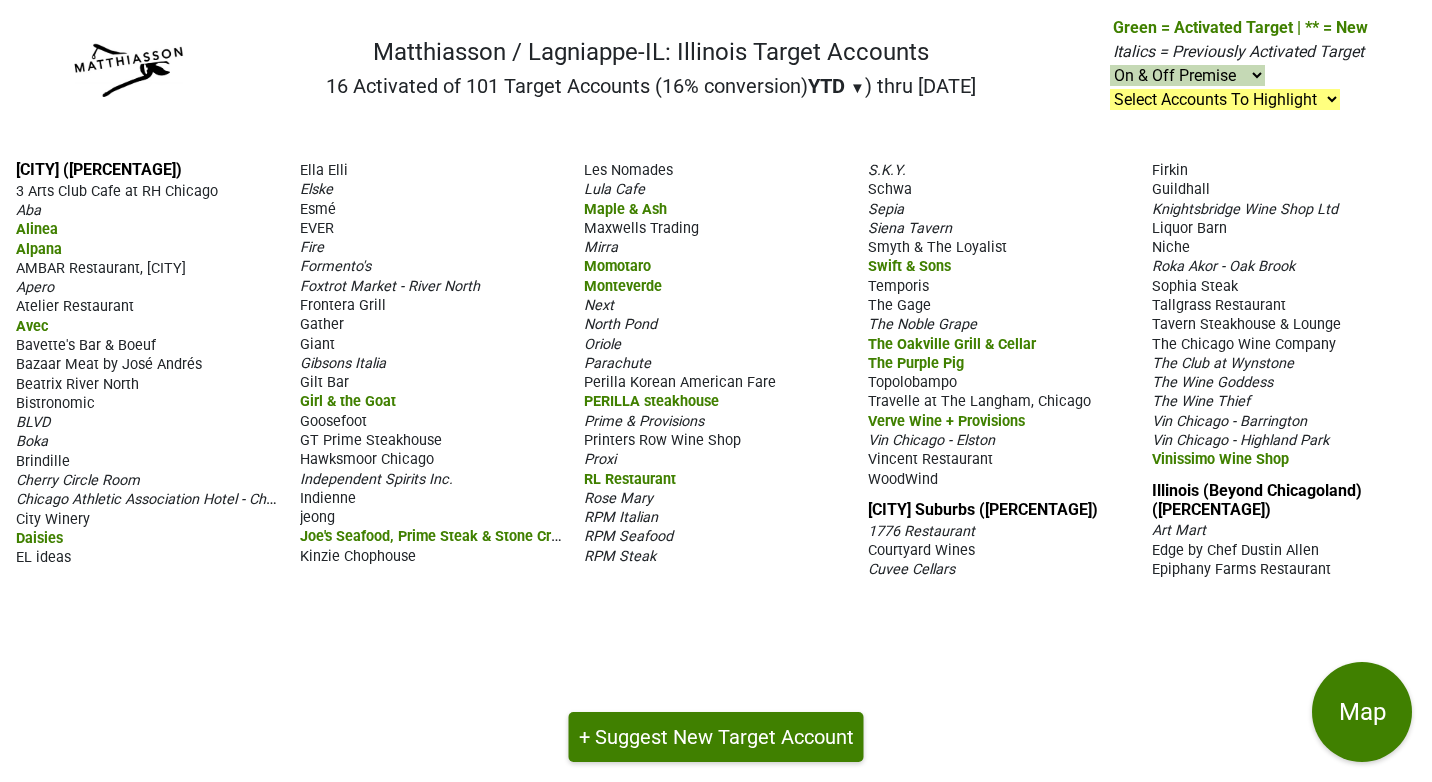 click on "1776 Restaurant" at bounding box center (921, 531) 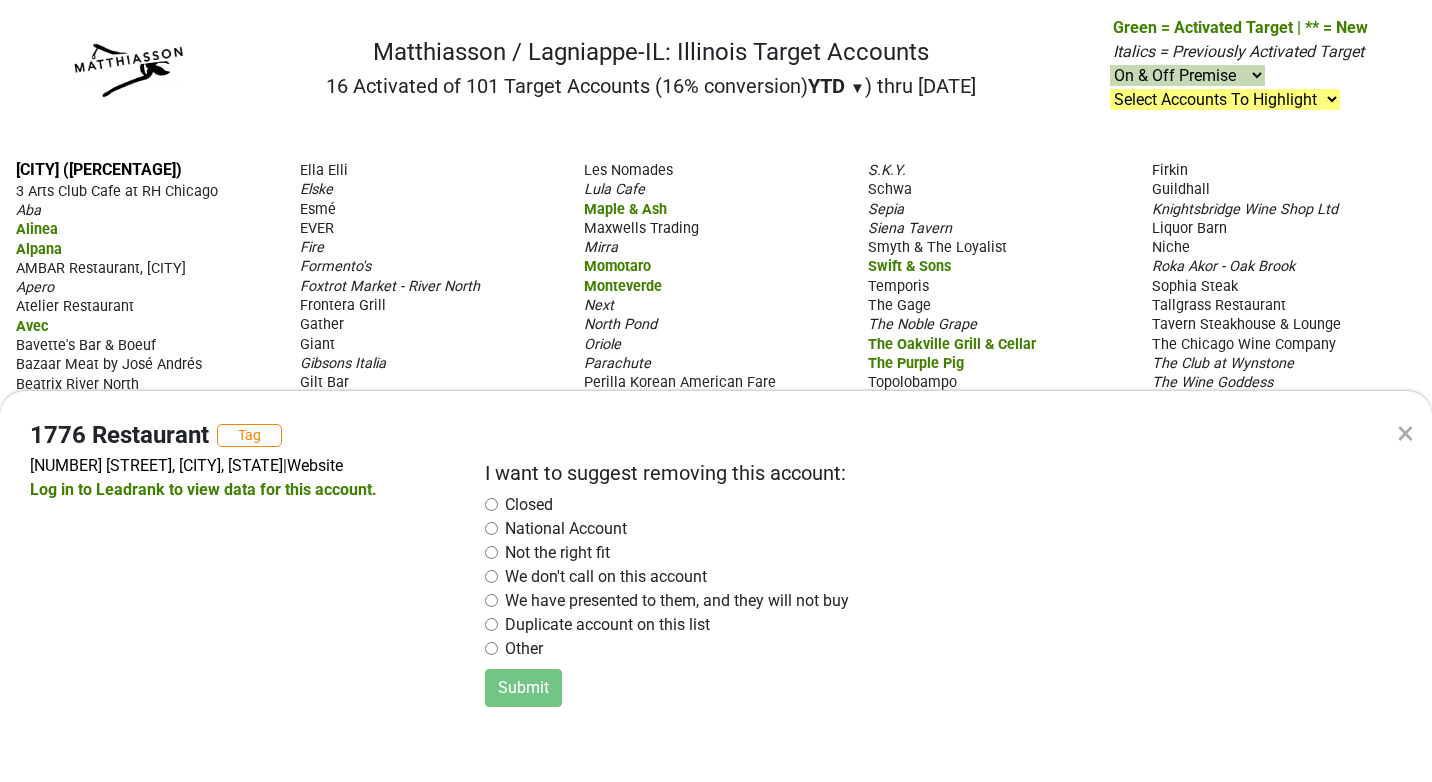 click on "× 1776 Restaurant Tag [NUMBER] [STREET], [CITY], [STATE]   |   Website Log in to Leadrank to view data for this account. I want to suggest removing this account: Closed National Account Not the right fit We don't call on this account We have presented to them, and they will not buy Duplicate account on this list Other Submit" at bounding box center (716, 391) 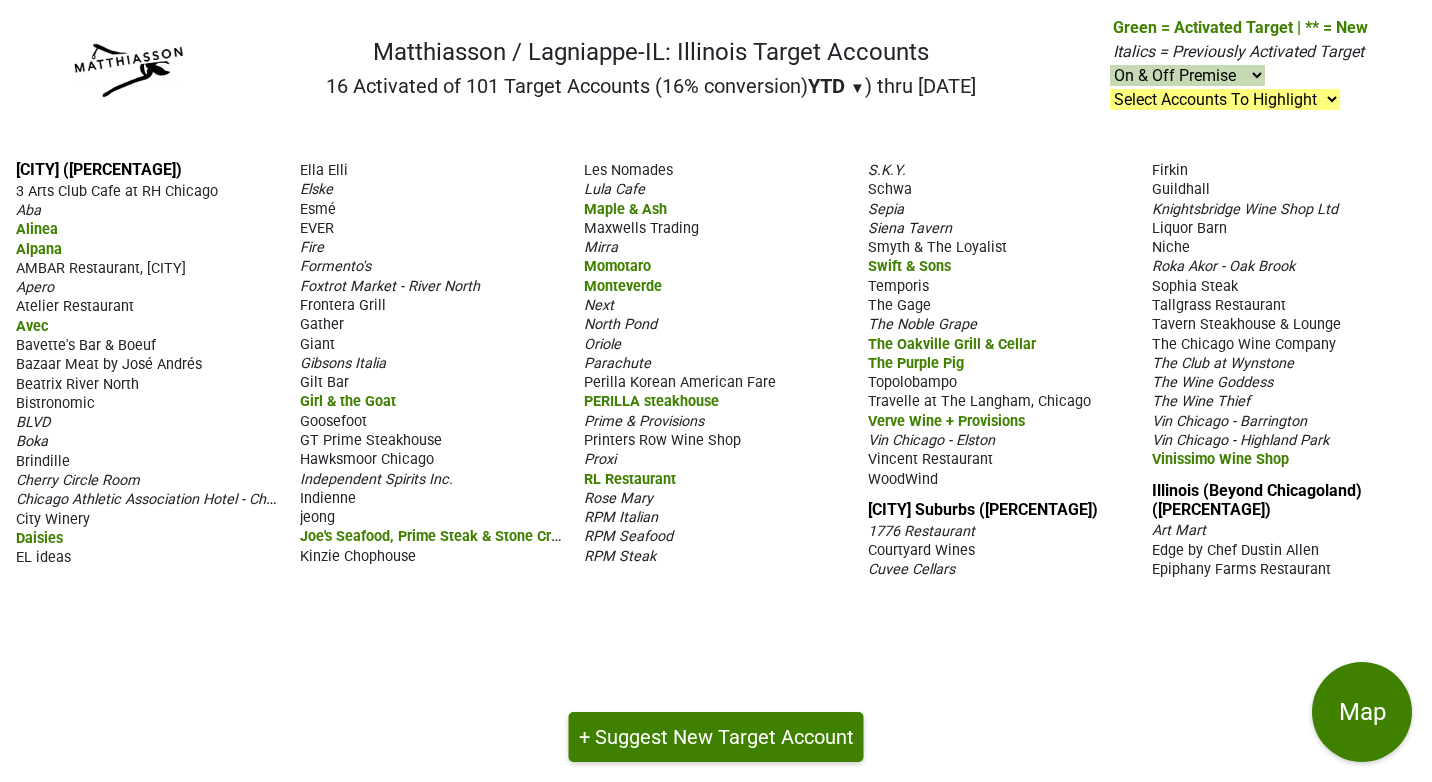 click on "[CITY] ([PERCENTAGE])
3 Arts Club Cafe at RH Chicago
Aba
Alinea
Alpana
AMBAR Restaurant, [CITY]" at bounding box center (716, 463) 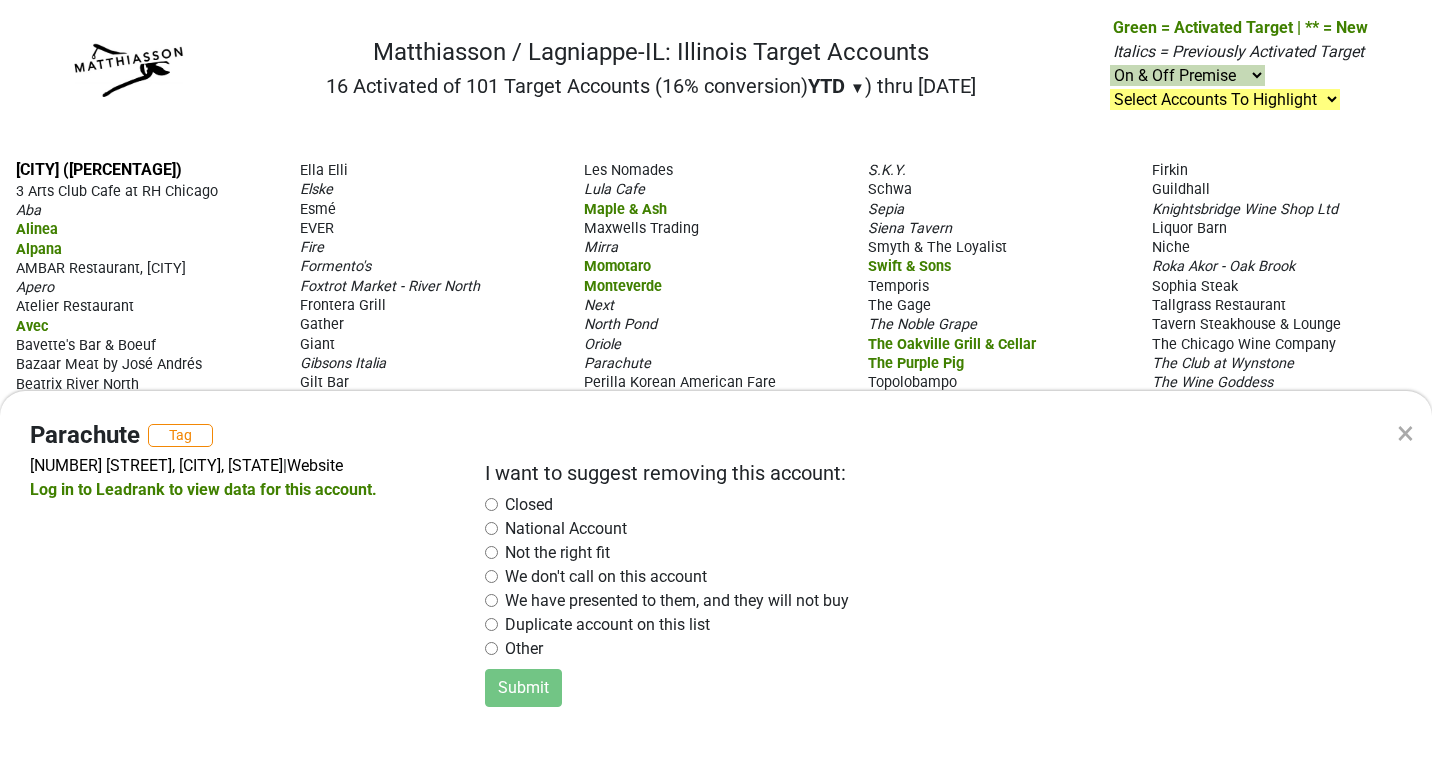 click on "×" at bounding box center (1405, 433) 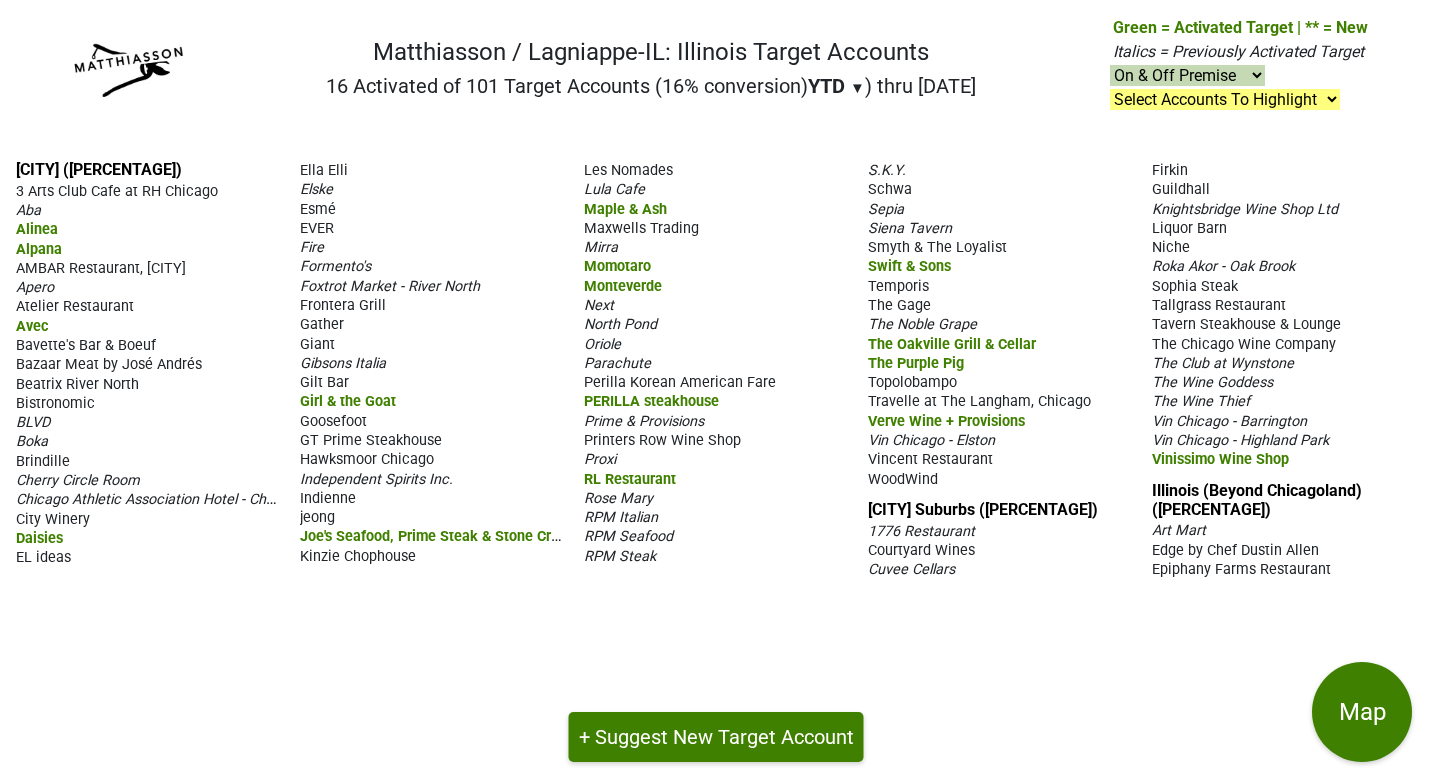 click on "[CITY] ([PERCENTAGE])
3 Arts Club Cafe at RH Chicago
Aba
Alinea
Alpana
AMBAR Restaurant, [CITY]" at bounding box center (716, 463) 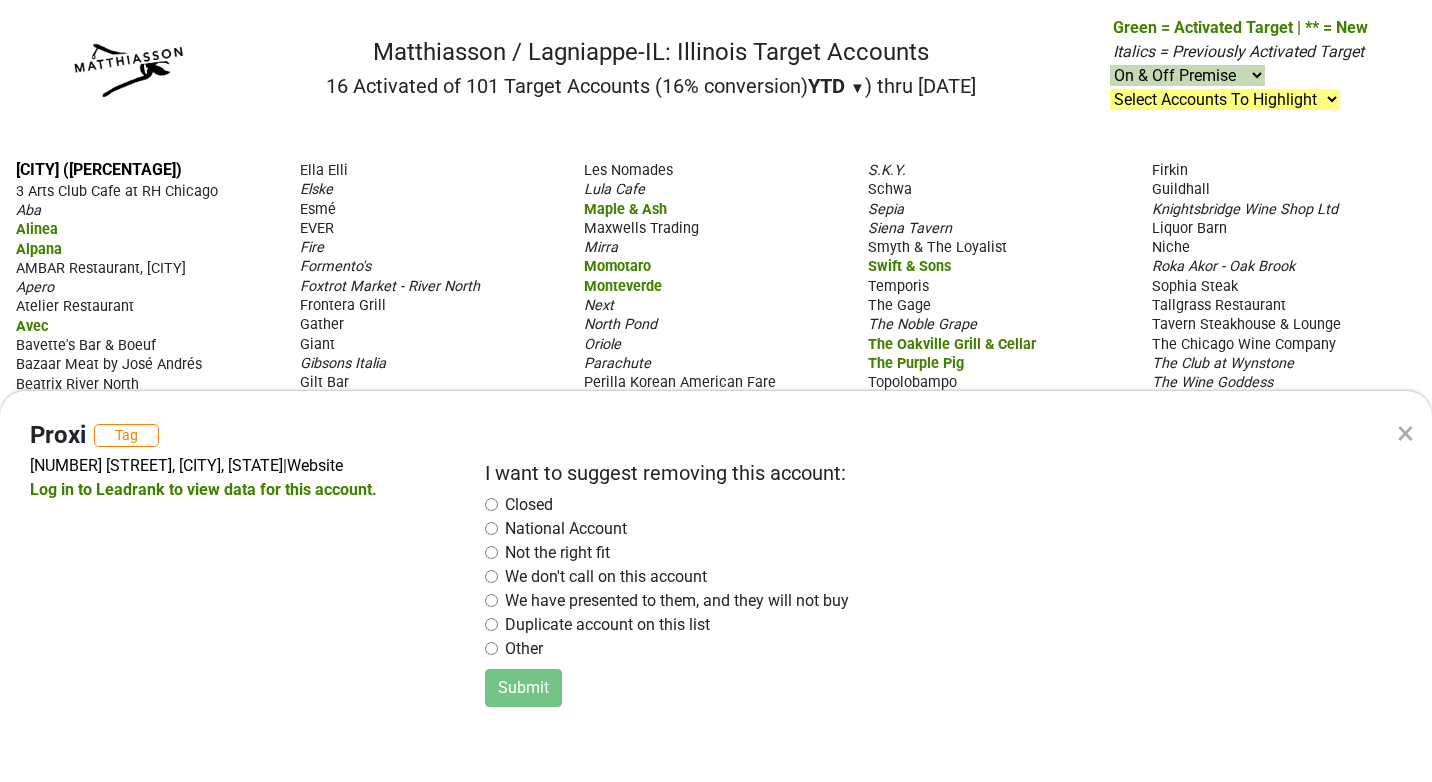 click on "× Proxi Tag [NUMBER] [STREET], [CITY], [STATE]   |   Website Log in to Leadrank to view data for this account. I want to suggest removing this account: Closed National Account Not the right fit We don't call on this account We have presented to them, and they will not buy Duplicate account on this list Other Submit" at bounding box center (716, 391) 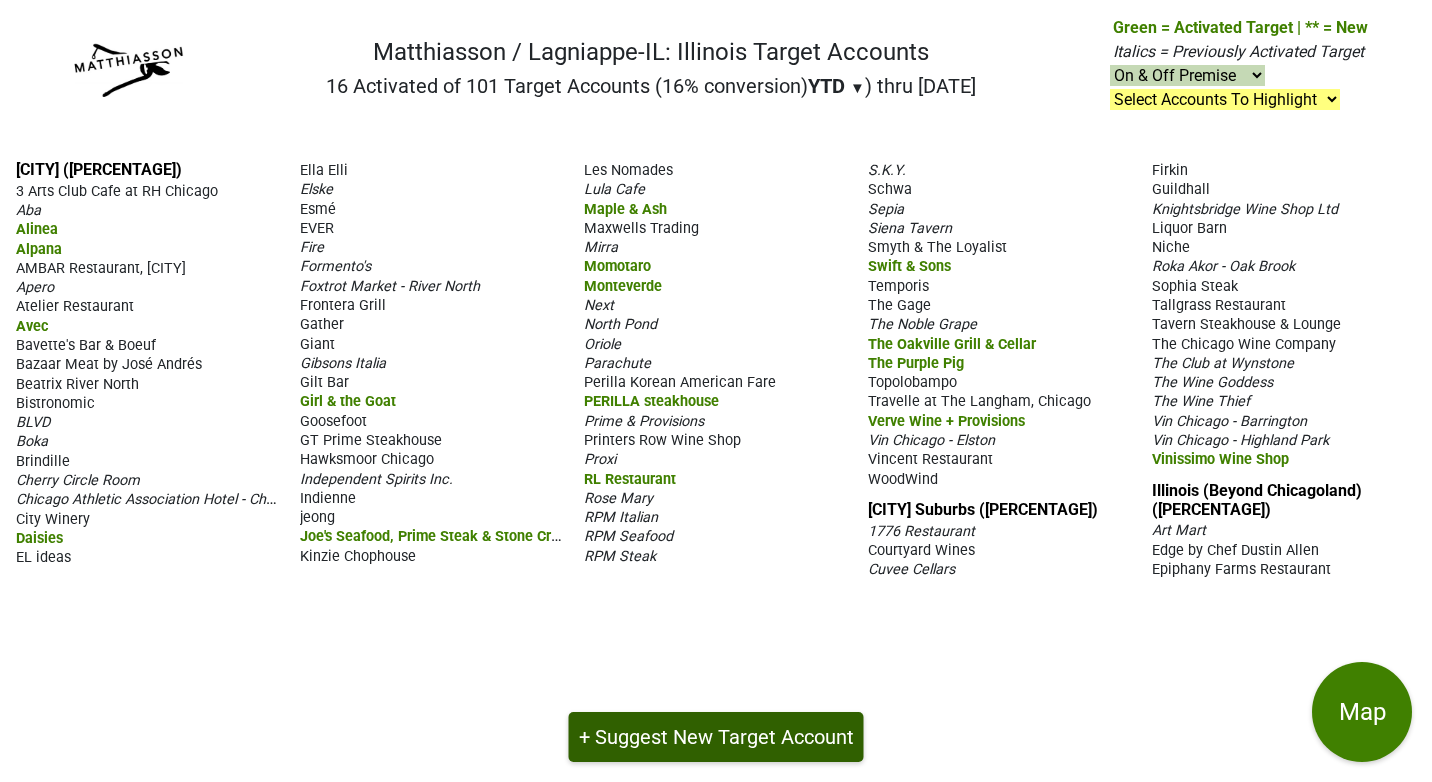 click on "+ Suggest New Target Account" at bounding box center (716, 737) 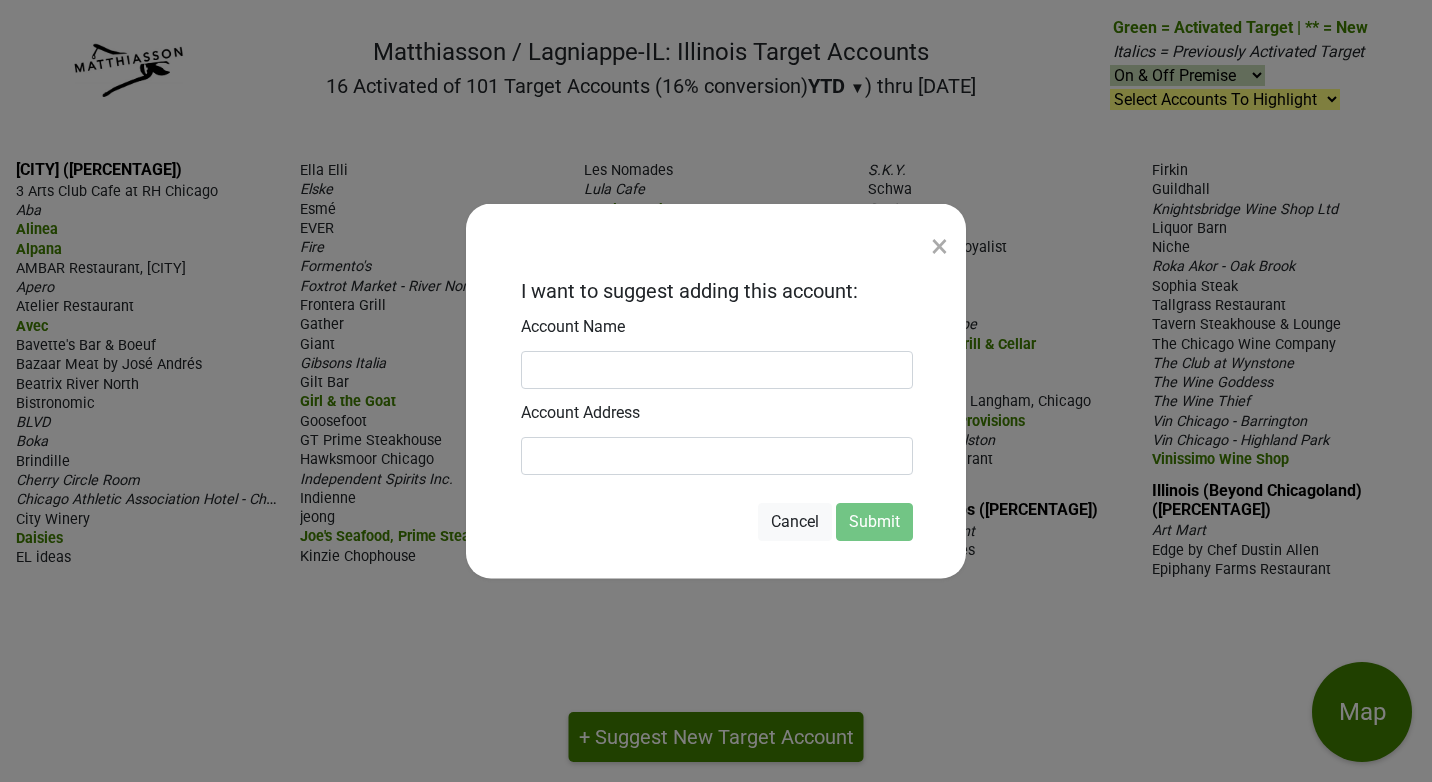 click on "× I want to suggest adding this account: Account Name Account Address Cancel Submit" at bounding box center [716, 391] 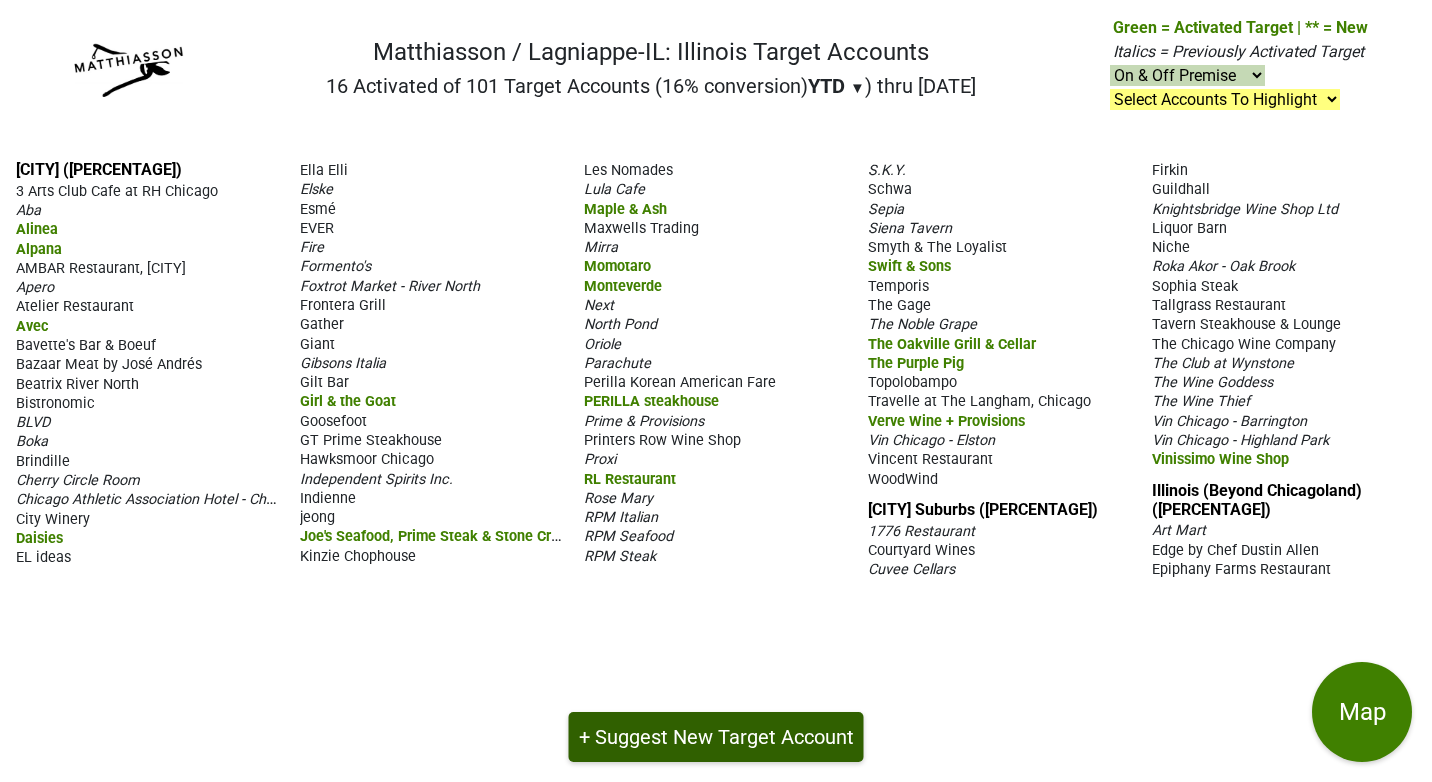 click on "+ Suggest New Target Account" at bounding box center [716, 737] 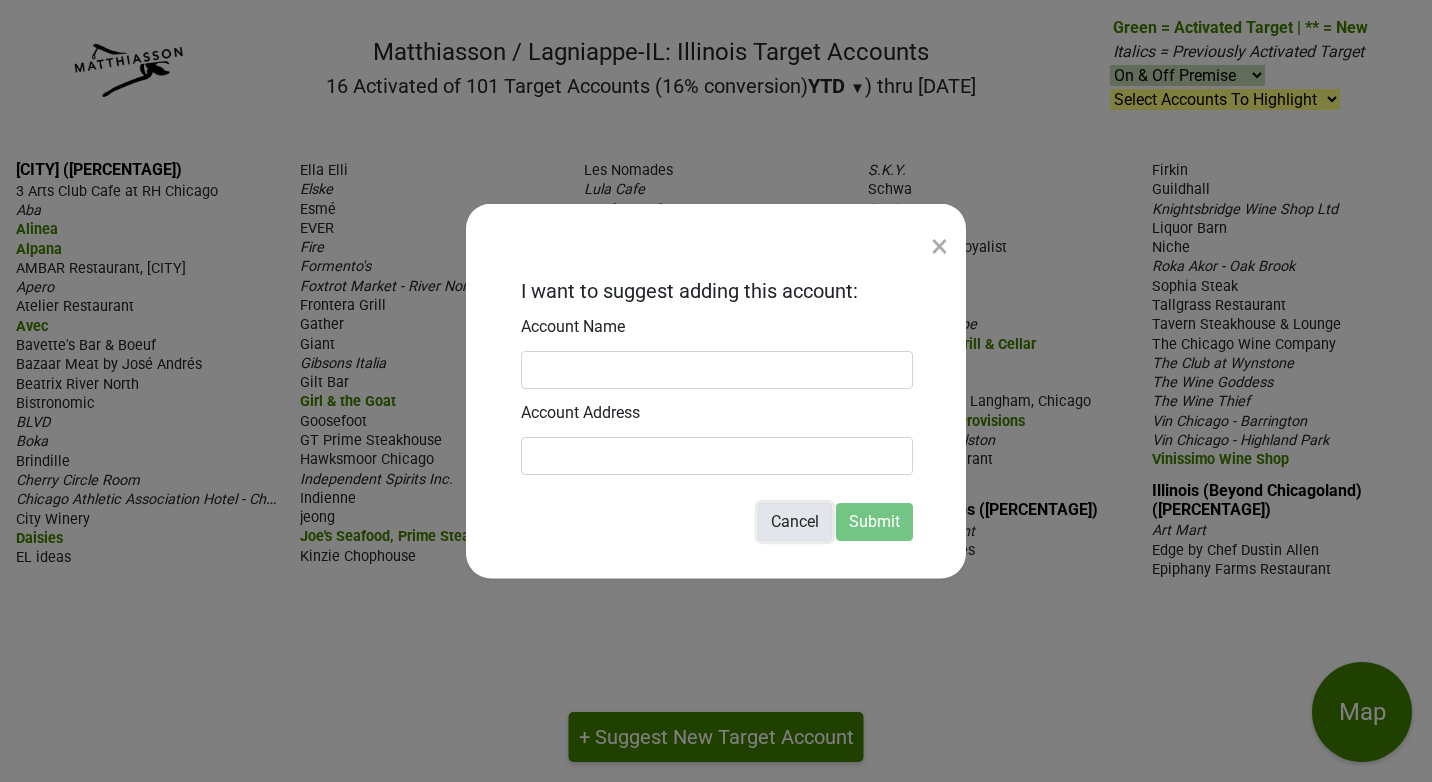 click on "Cancel" at bounding box center [795, 522] 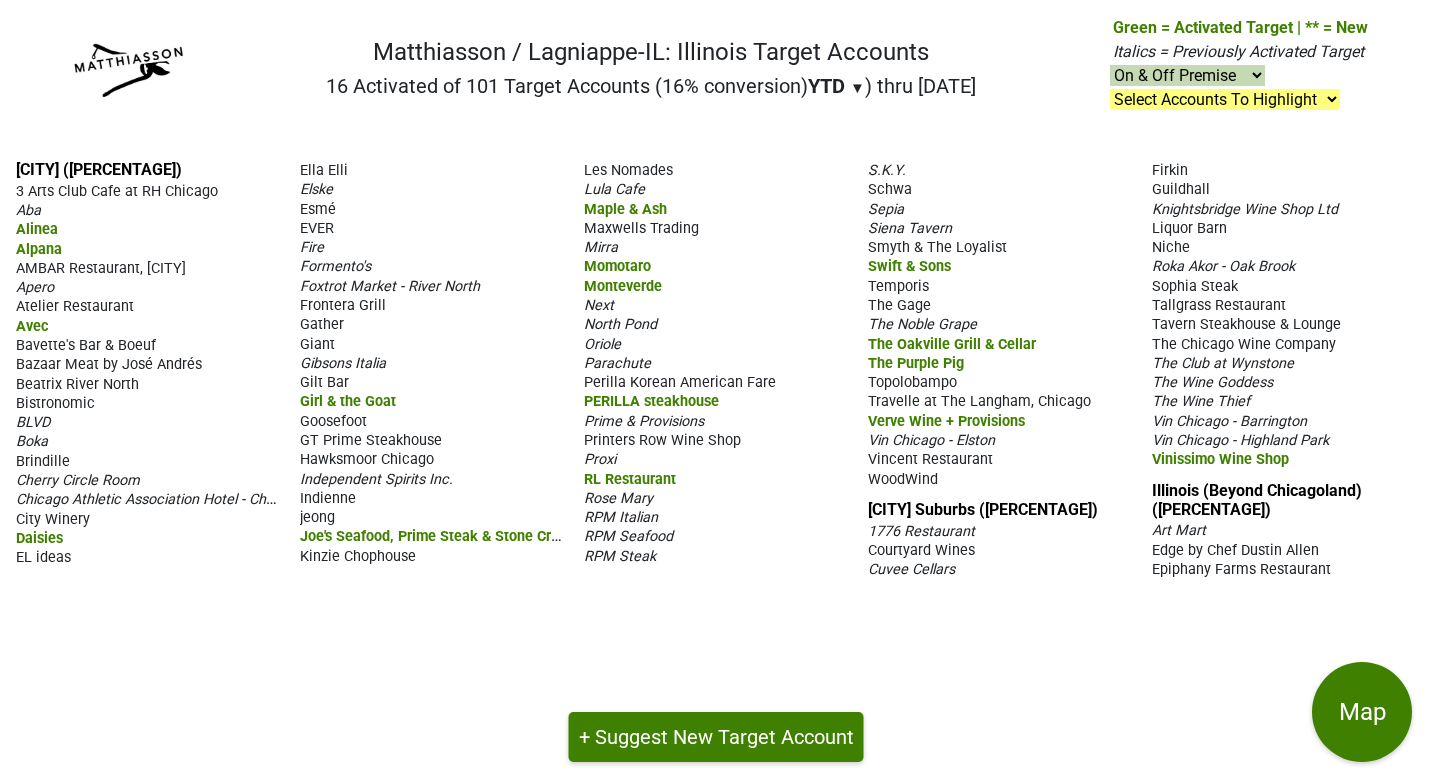 click on "Cuvee Cellars" at bounding box center [911, 569] 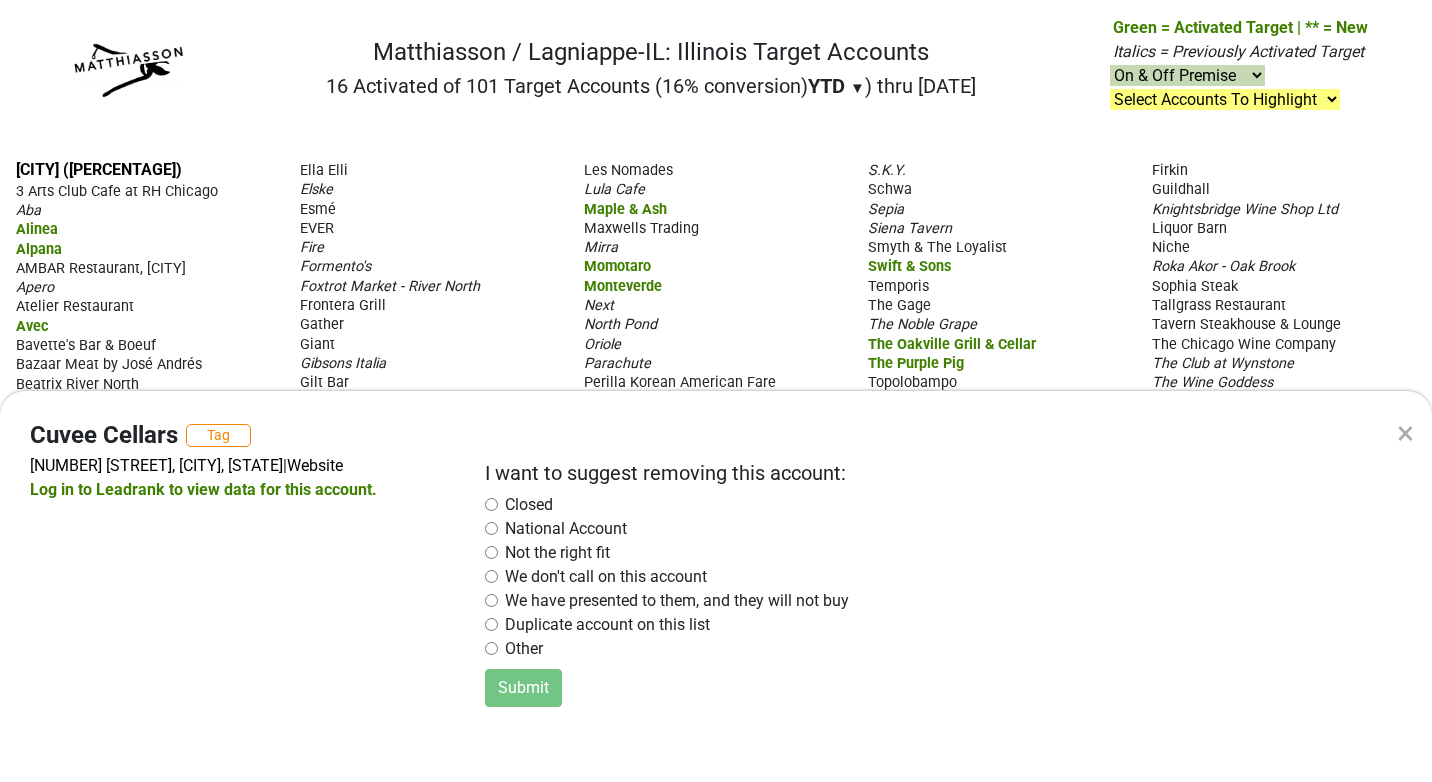 click on "× Cuvee Cellars Tag [NUMBER] [STREET], [CITY], [STATE]   |   Website Log in to Leadrank to view data for this account. I want to suggest removing this account: Closed National Account Not the right fit We don't call on this account We have presented to them, and they will not buy Duplicate account on this list Other Submit" at bounding box center (716, 391) 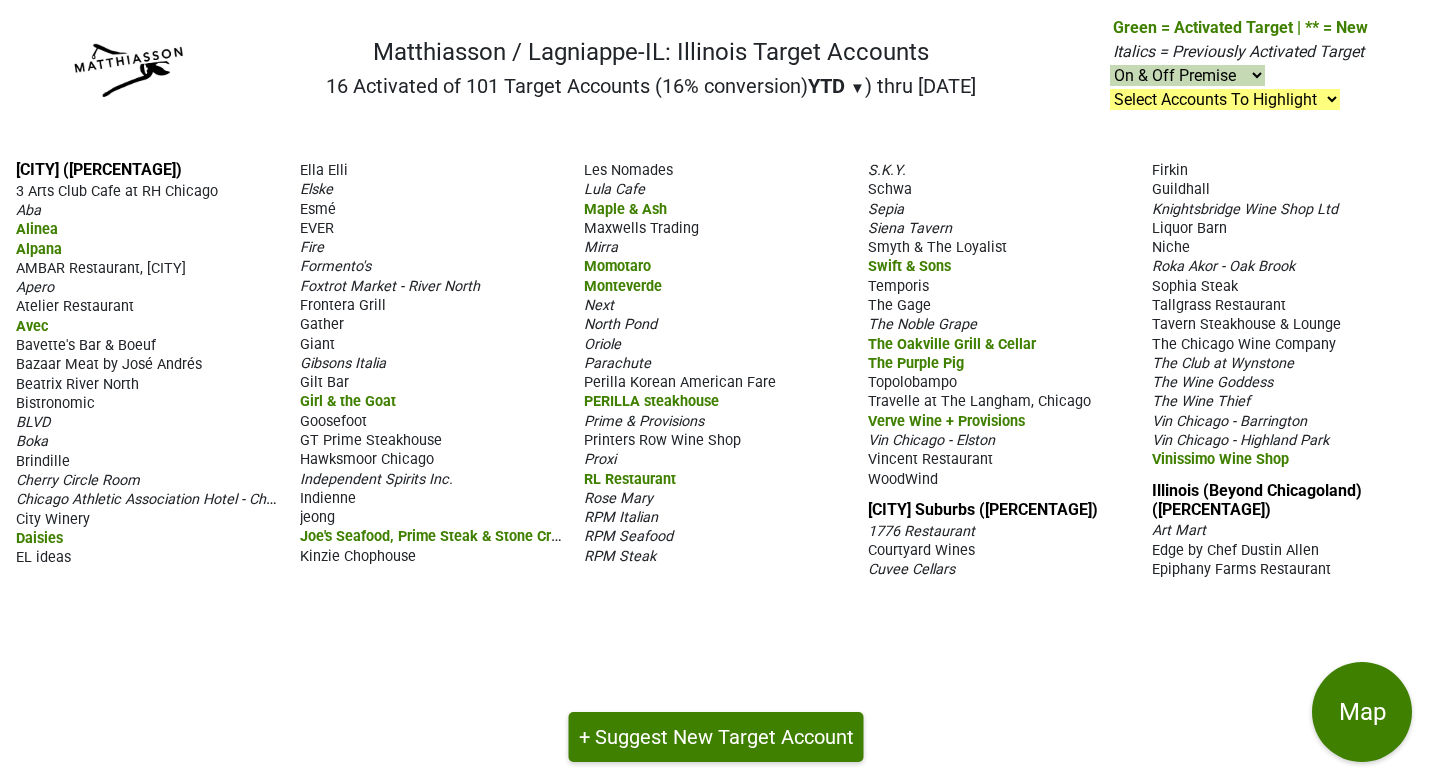 drag, startPoint x: 313, startPoint y: 210, endPoint x: 475, endPoint y: 102, distance: 194.69977 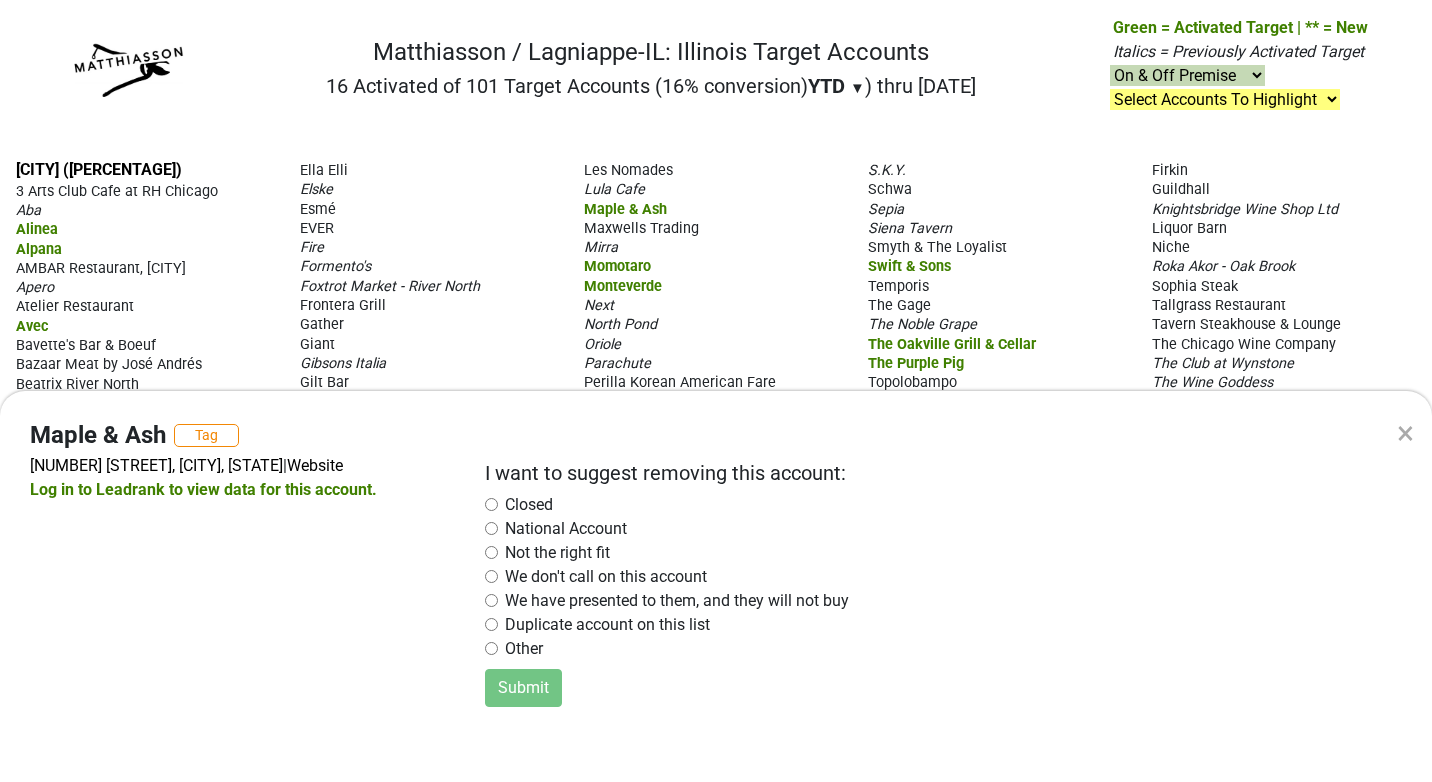 click on "I want to suggest removing this account: Closed National Account Not the right fit We don't call on this account We have presented to them, and they will not buy Duplicate account on this list Other Submit" at bounding box center [924, 564] 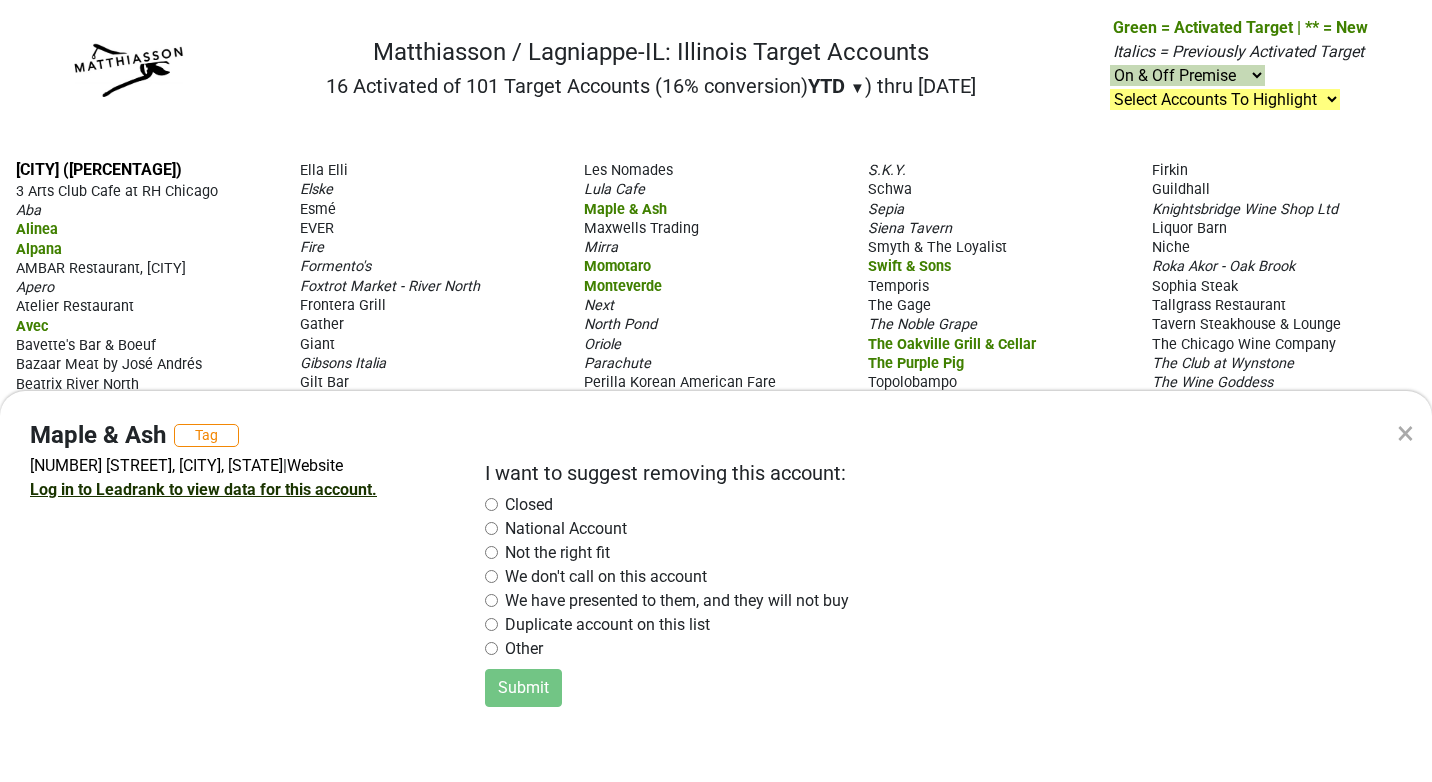 click on "Log in to Leadrank to view data for this account." at bounding box center [203, 489] 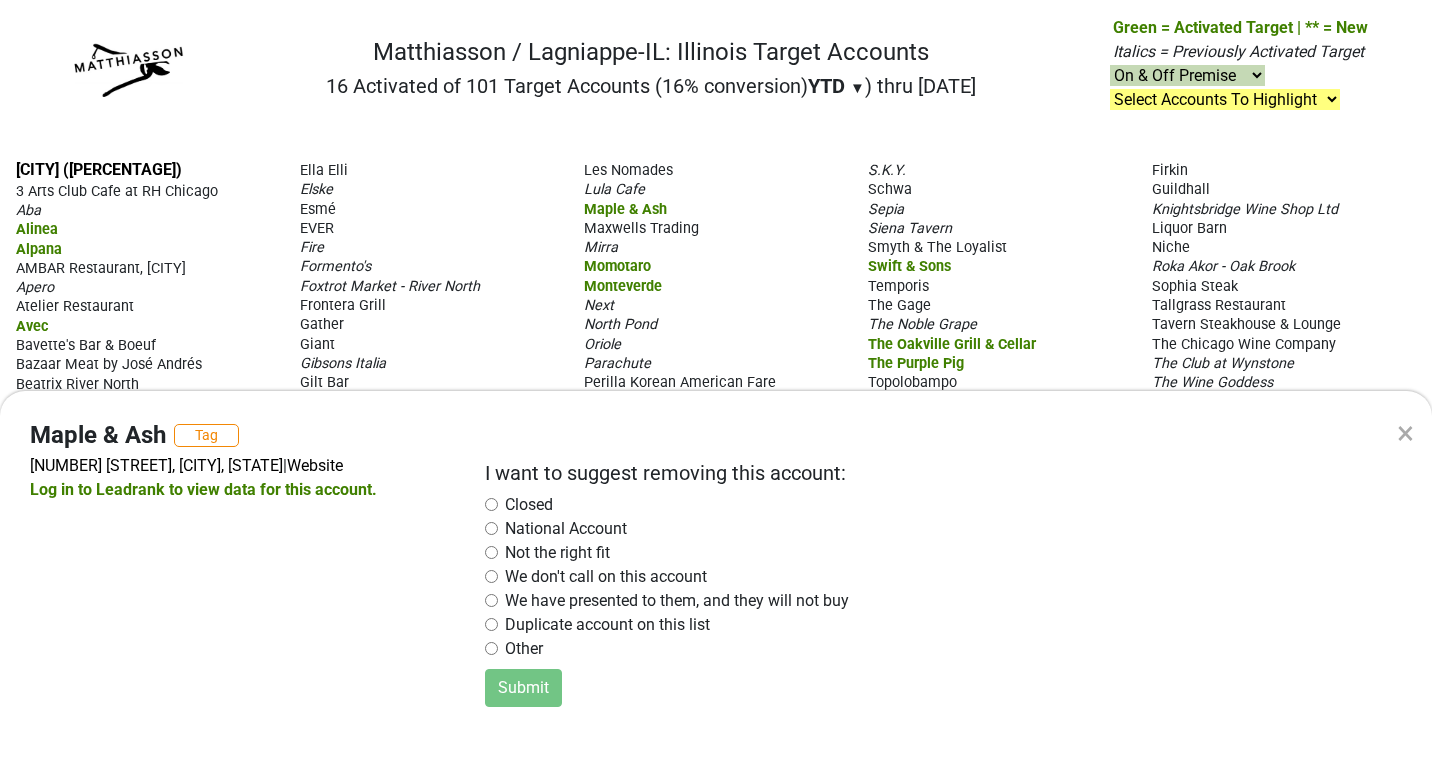 click on "×" at bounding box center [1405, 433] 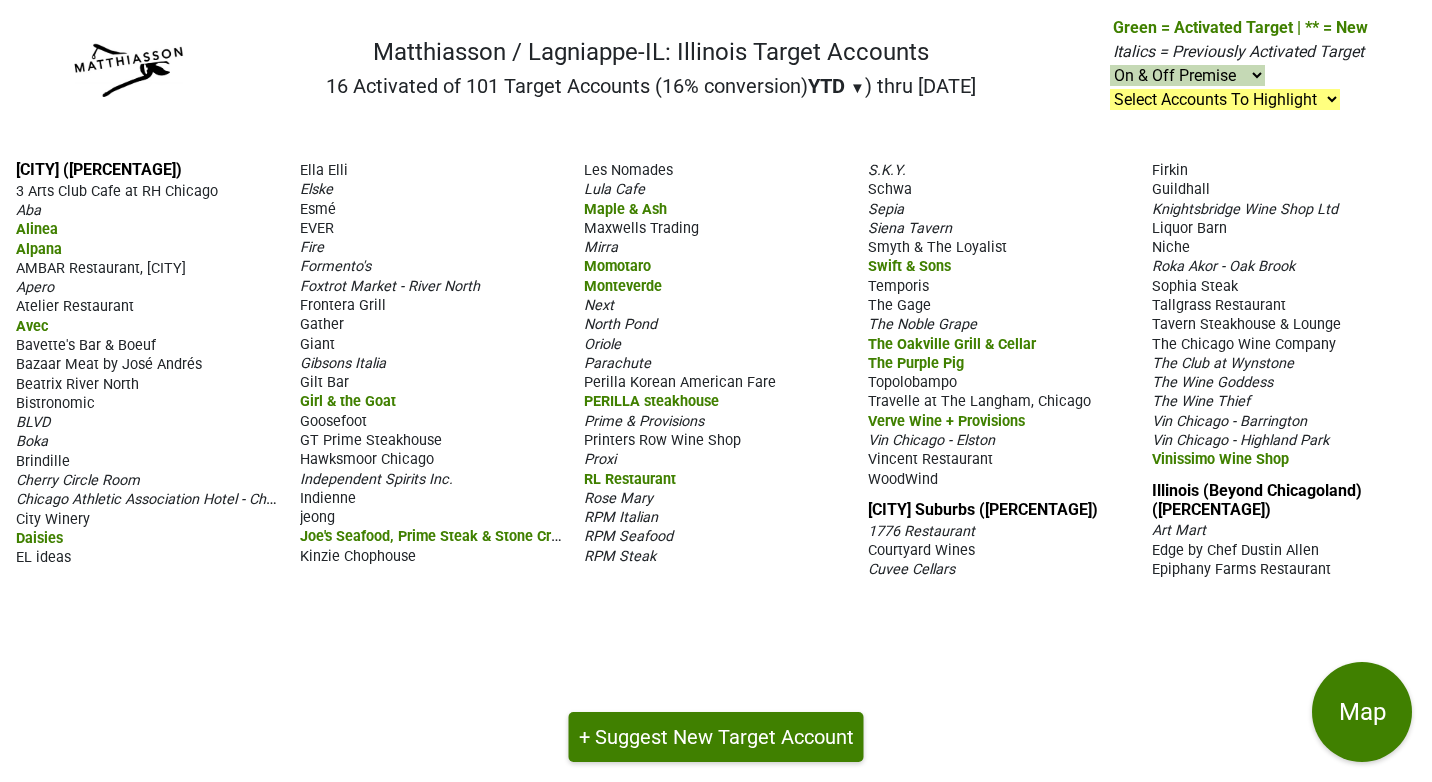 click on "[CITY] ([PERCENTAGE])
3 Arts Club Cafe at RH Chicago
Aba
Alinea
Alpana
AMBAR Restaurant, [CITY]" at bounding box center (716, 463) 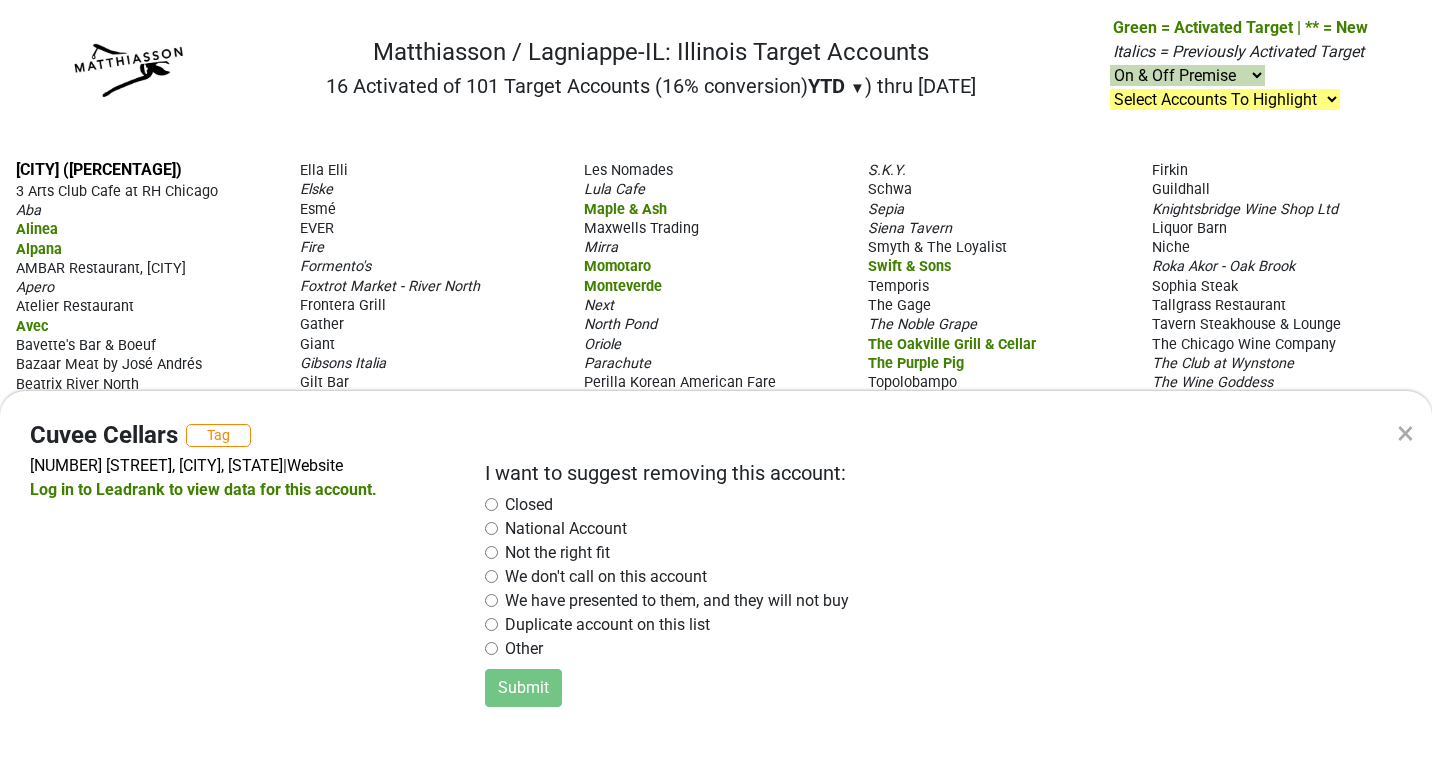click on "I want to suggest removing this account: Closed National Account Not the right fit We don't call on this account We have presented to them, and they will not buy Duplicate account on this list Other Submit" at bounding box center (924, 584) 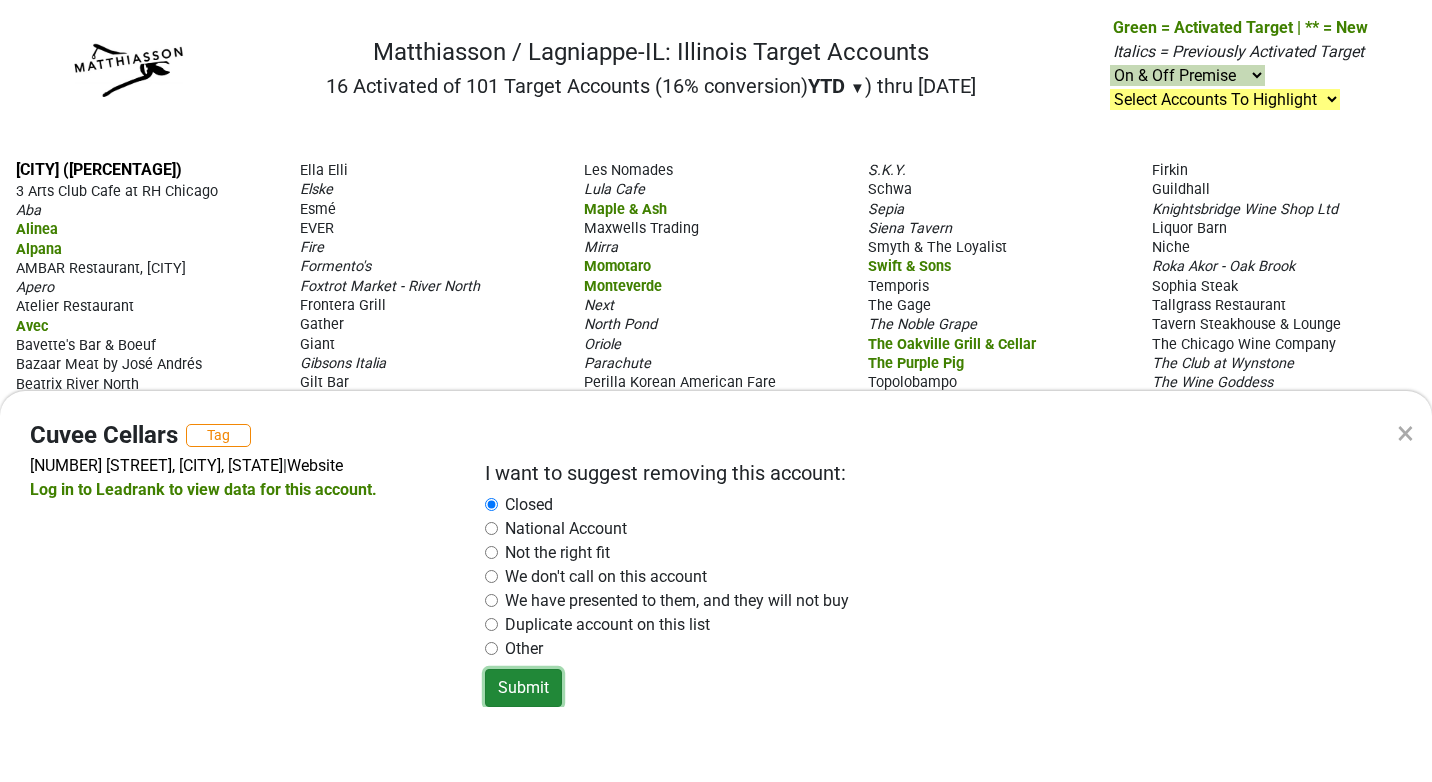 click on "Submit" at bounding box center (523, 688) 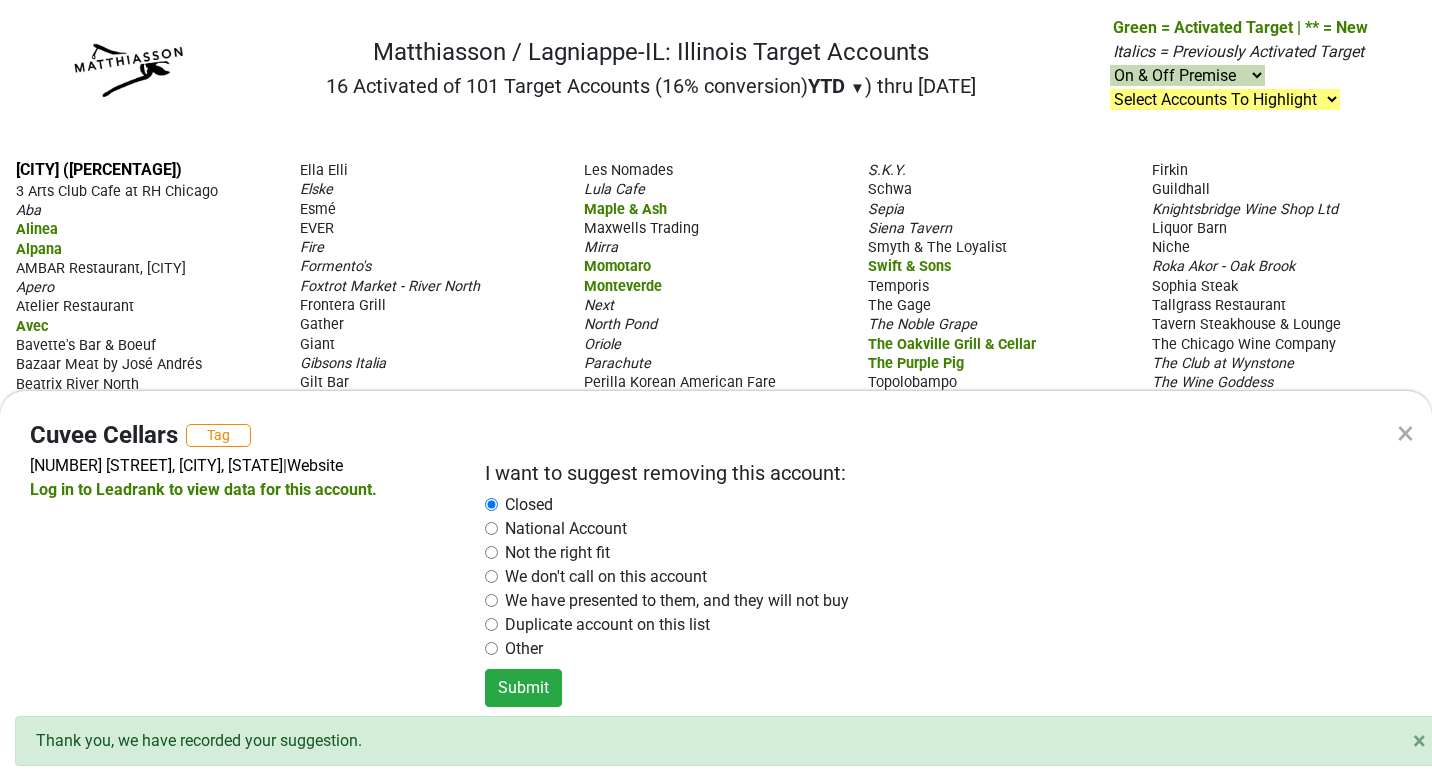 click on "× Cuvee Cellars Tag [NUMBER] [STREET], [CITY], [STATE]   |   Website Log in to Leadrank to view data for this account. I want to suggest removing this account: Closed National Account Not the right fit We don't call on this account We have presented to them, and they will not buy Duplicate account on this list Other Submit × Close alert Thank you, we have recorded your suggestion." at bounding box center [716, 391] 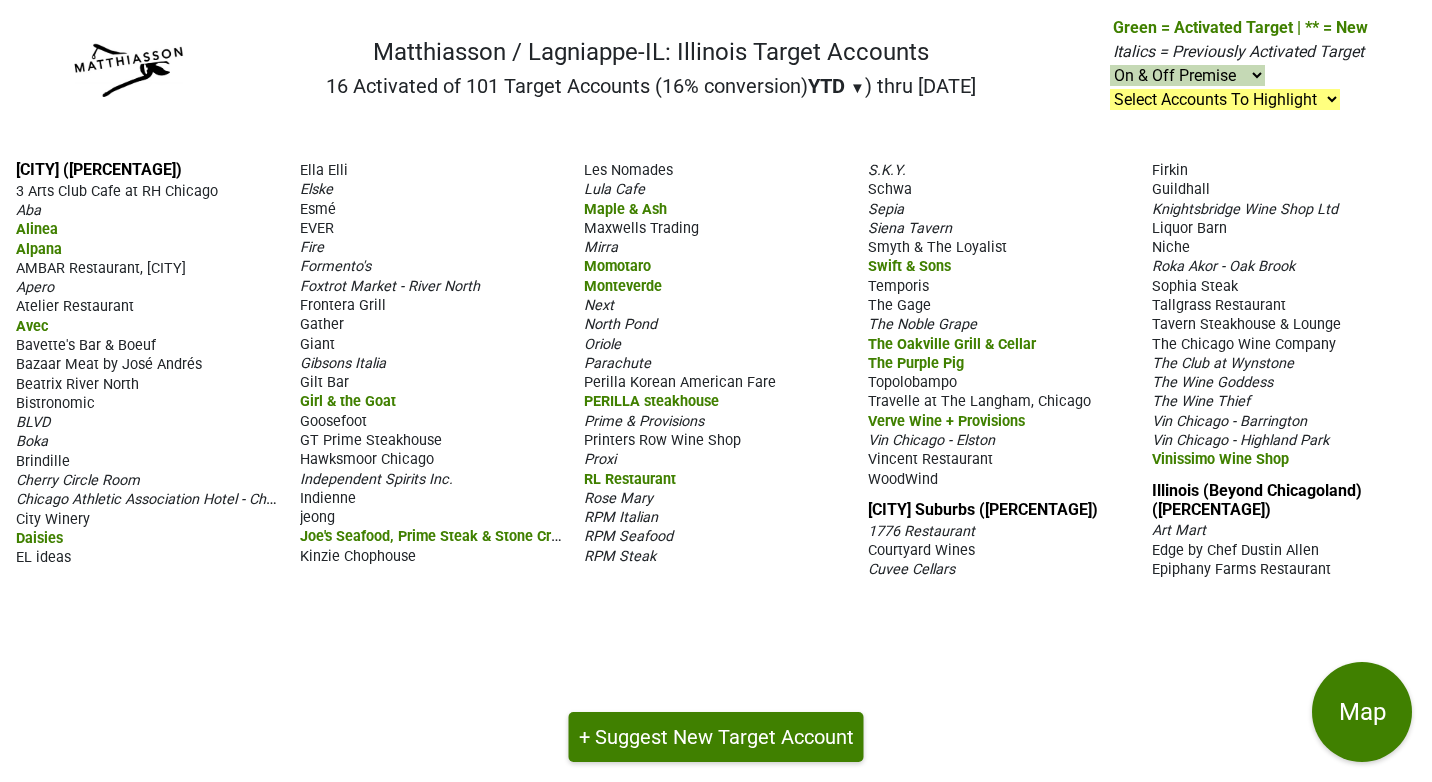 click on "Vin Chicago - Barrington" at bounding box center [1229, 421] 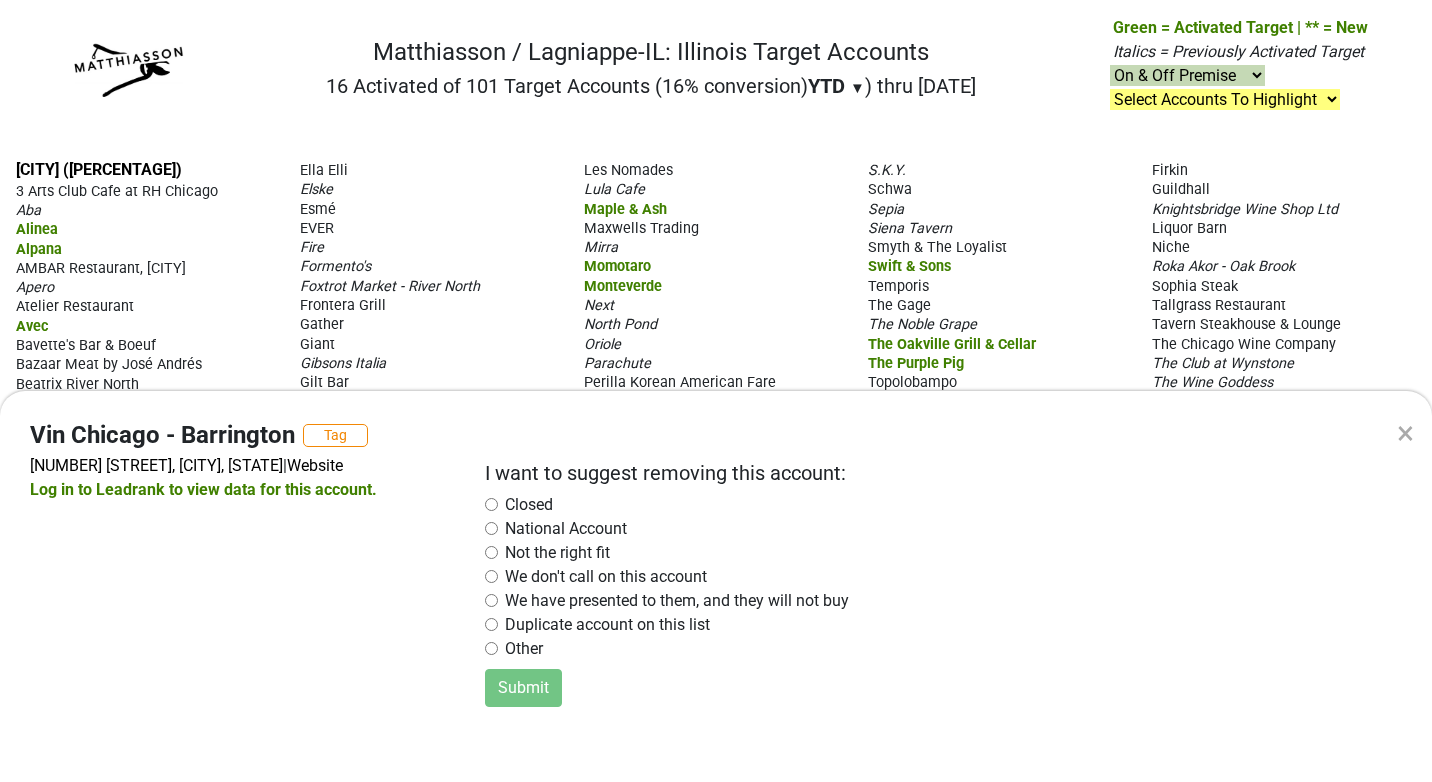 click at bounding box center (491, 504) 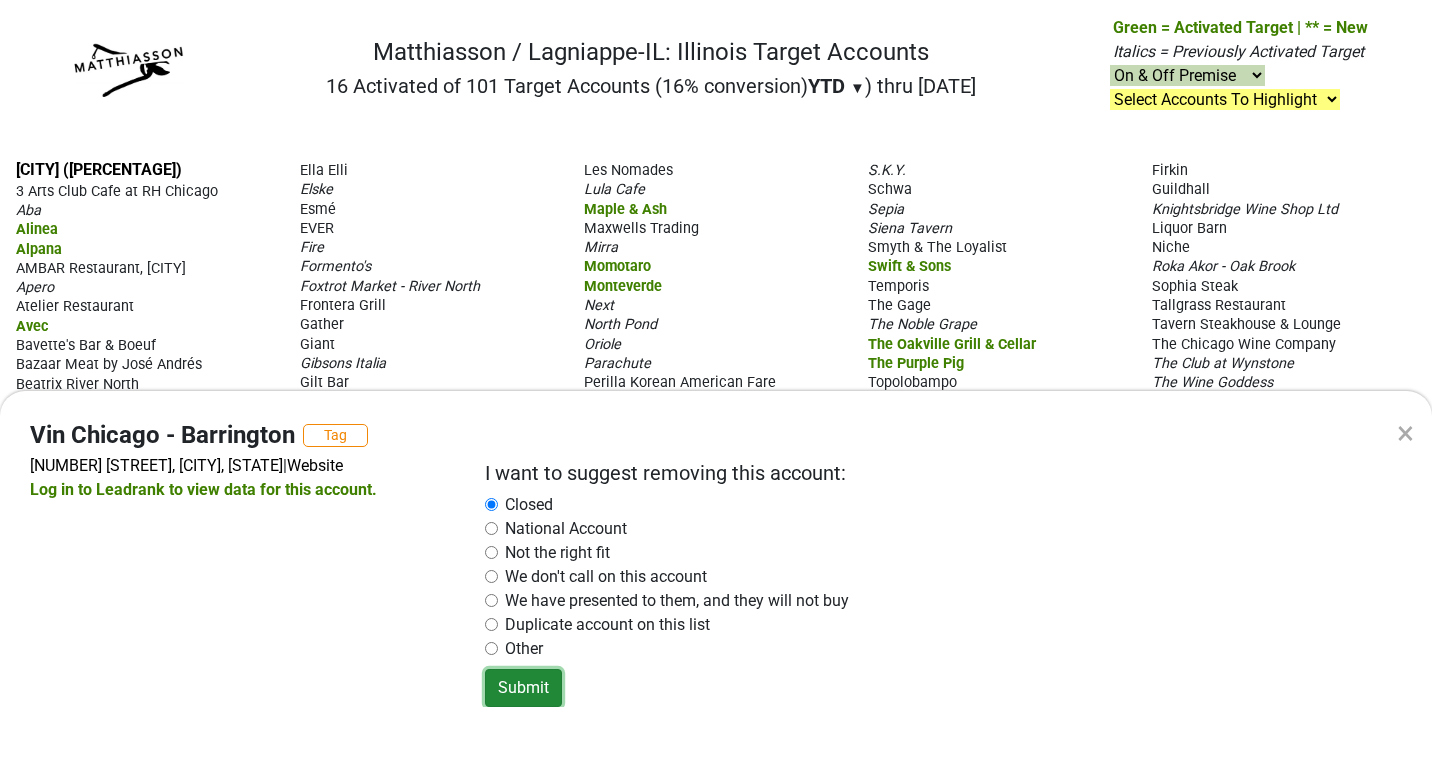 click on "Submit" at bounding box center [523, 688] 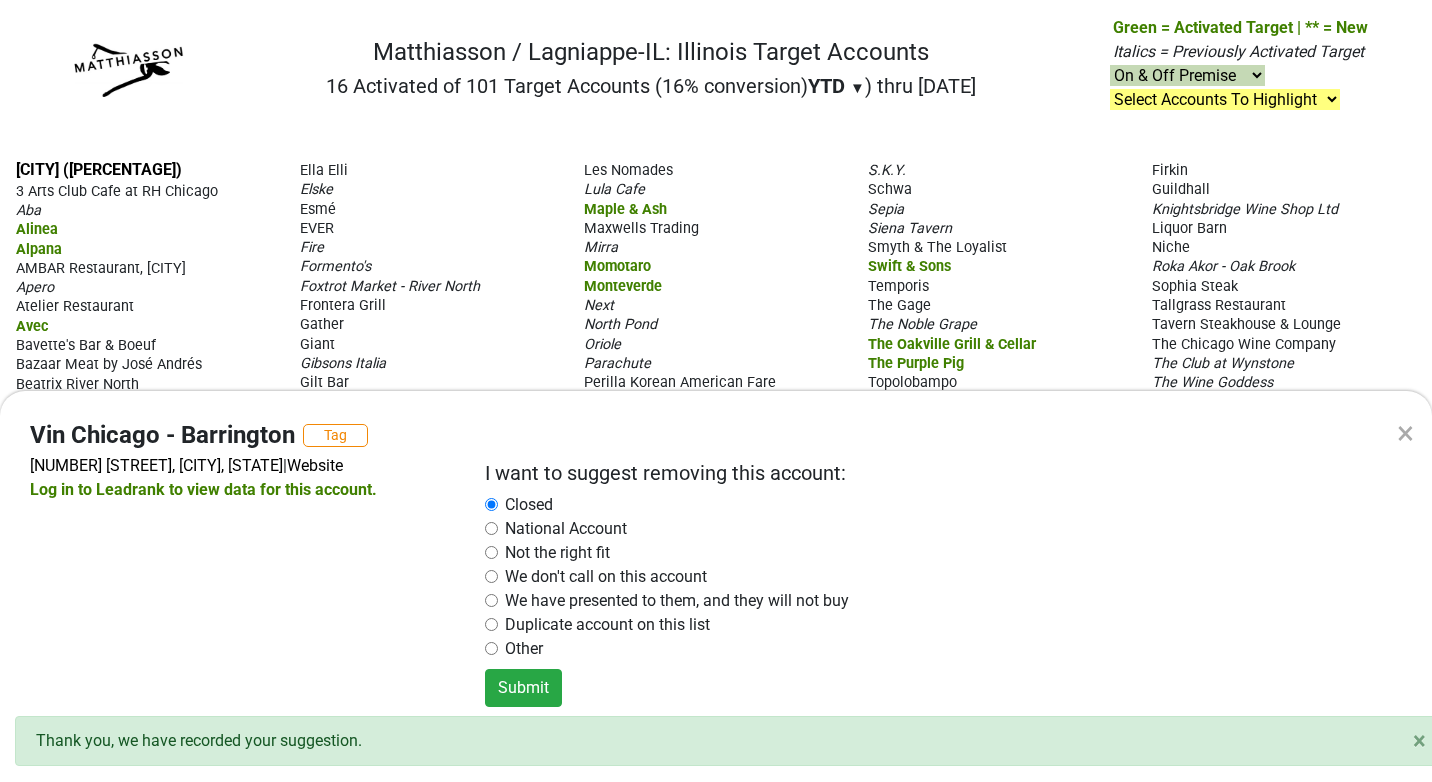 radio on "false" 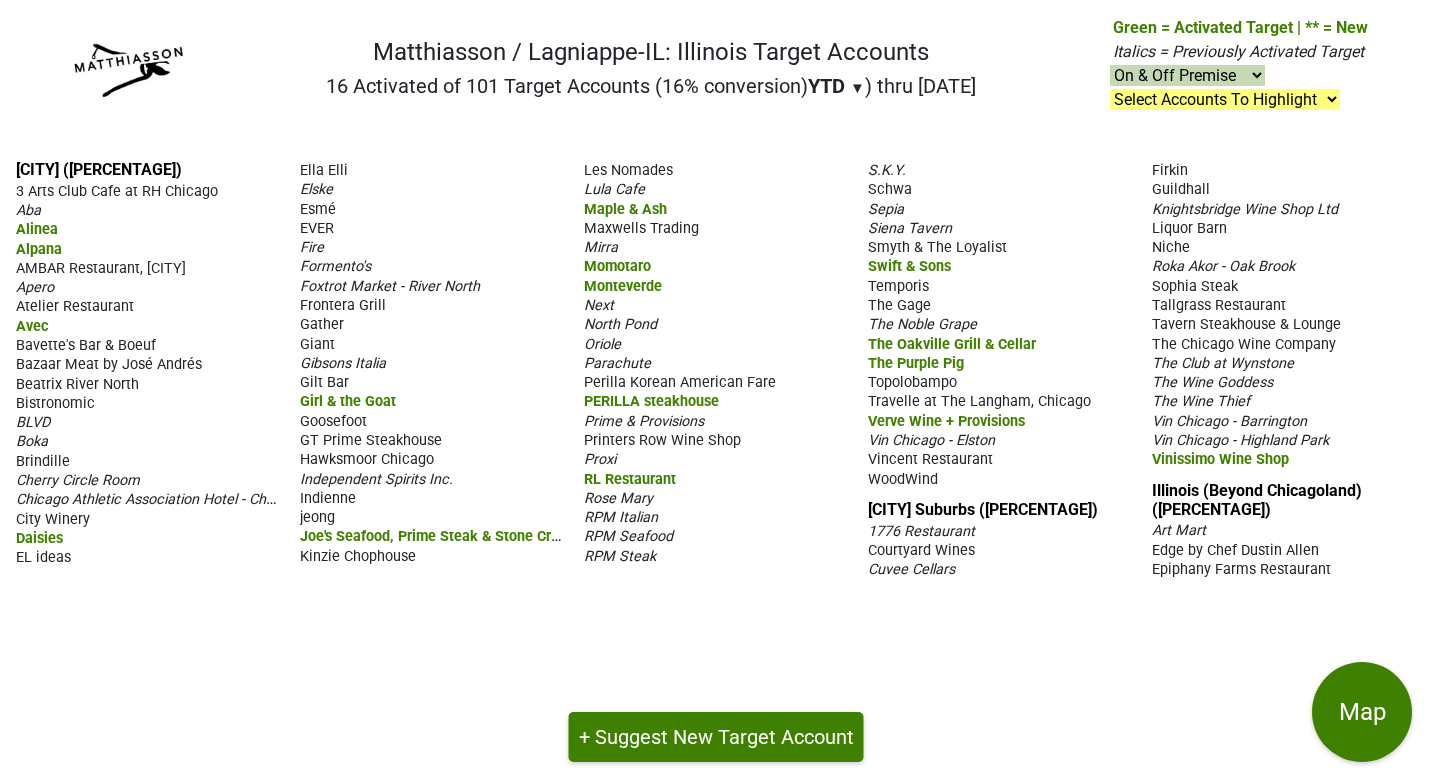 click on "Vin Chicago - Highland Park" at bounding box center [1284, 439] 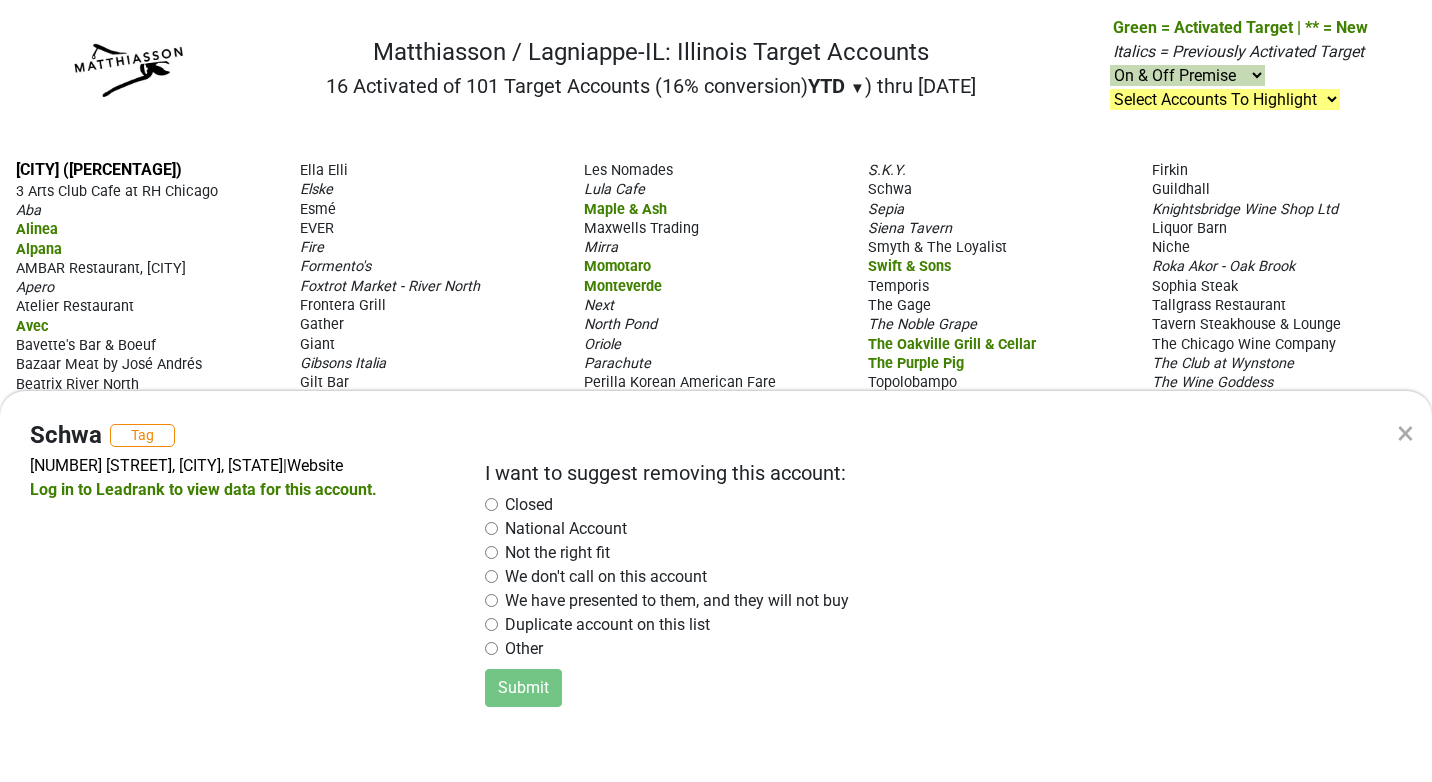 click on "Other" at bounding box center [524, 649] 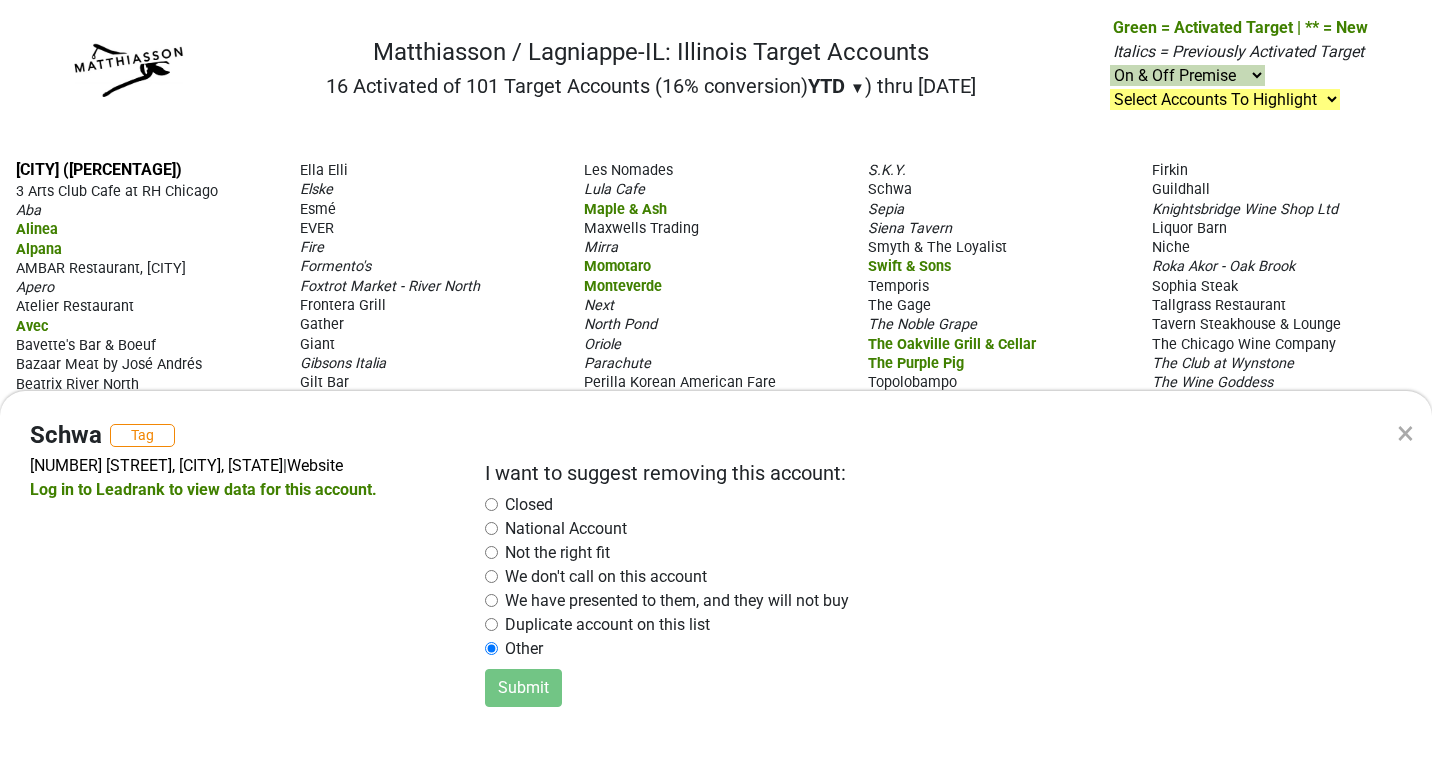 radio on "true" 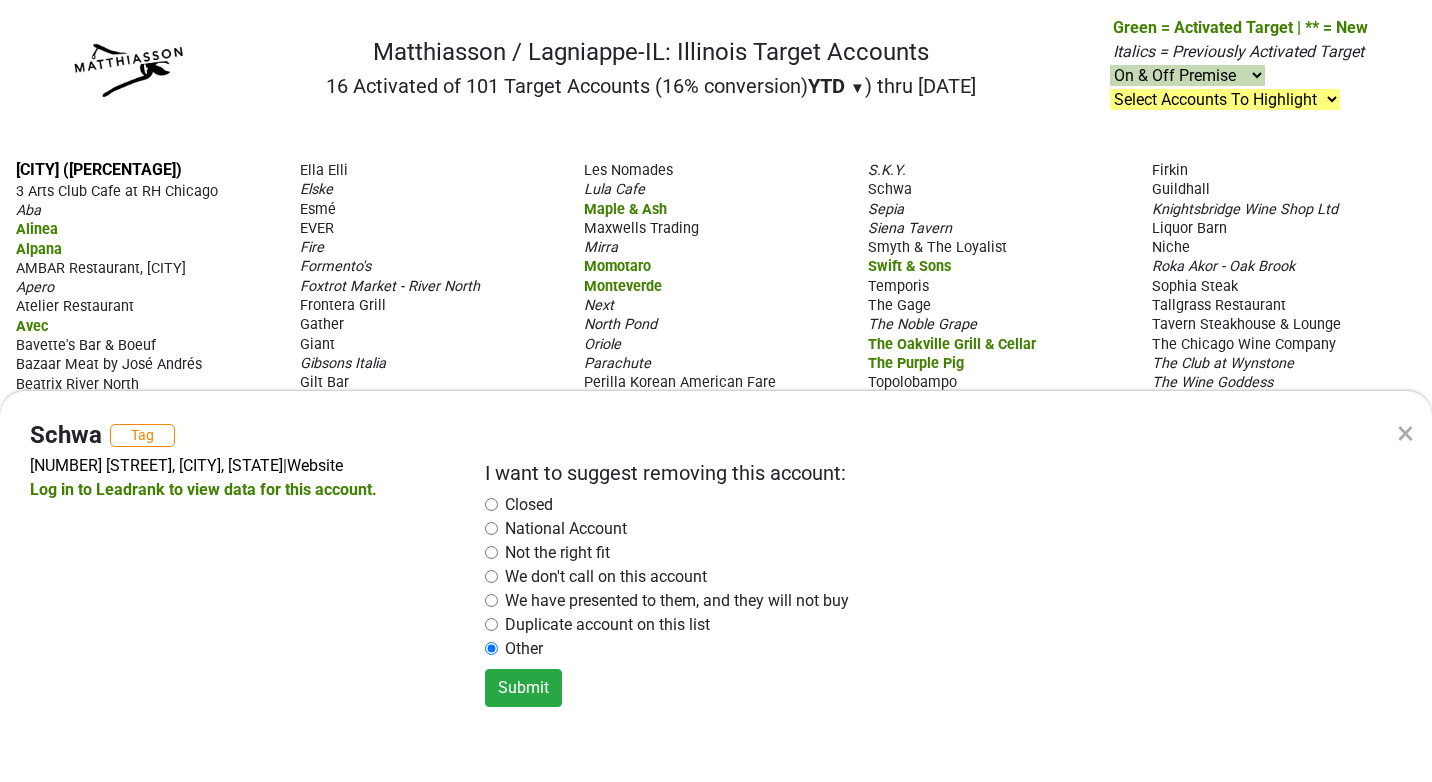 click at bounding box center [491, 552] 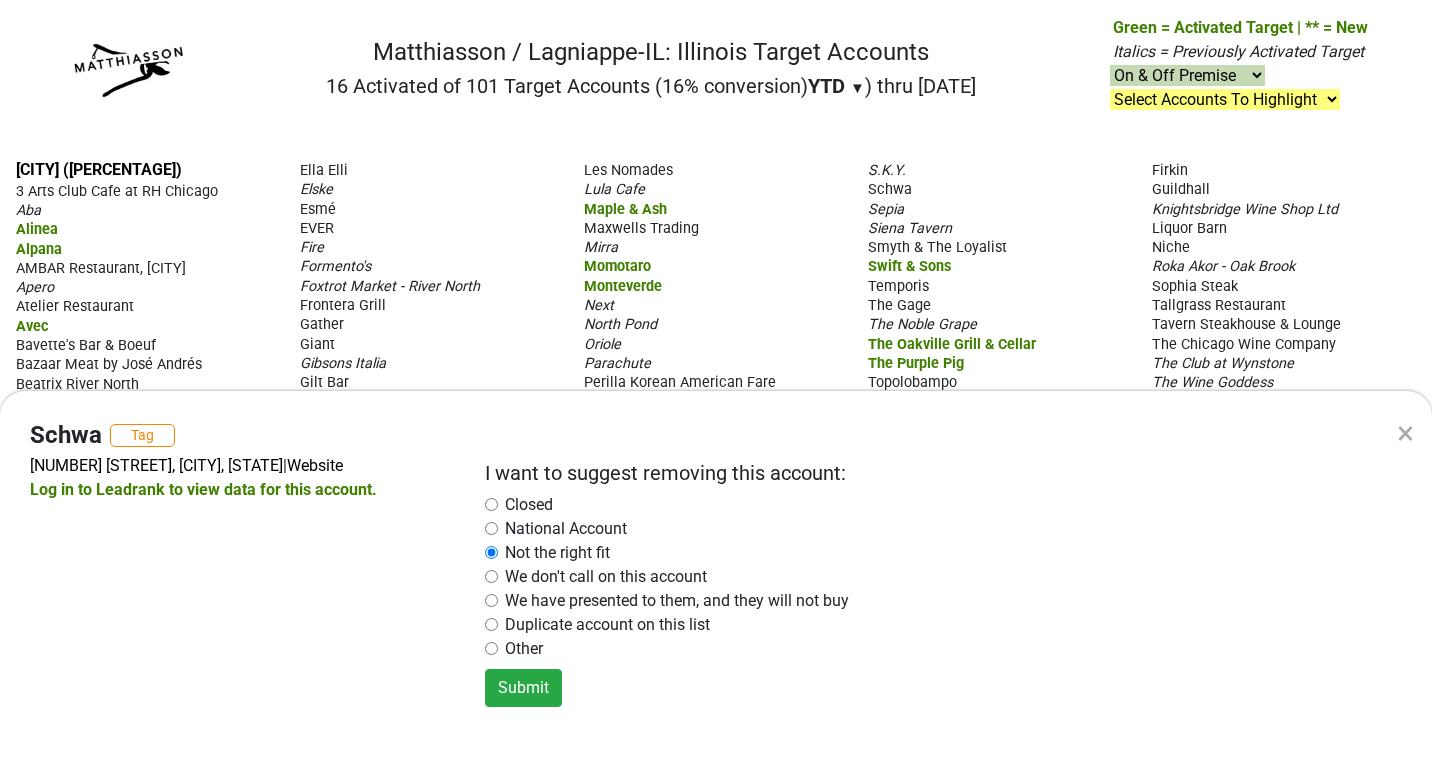 click at bounding box center [491, 648] 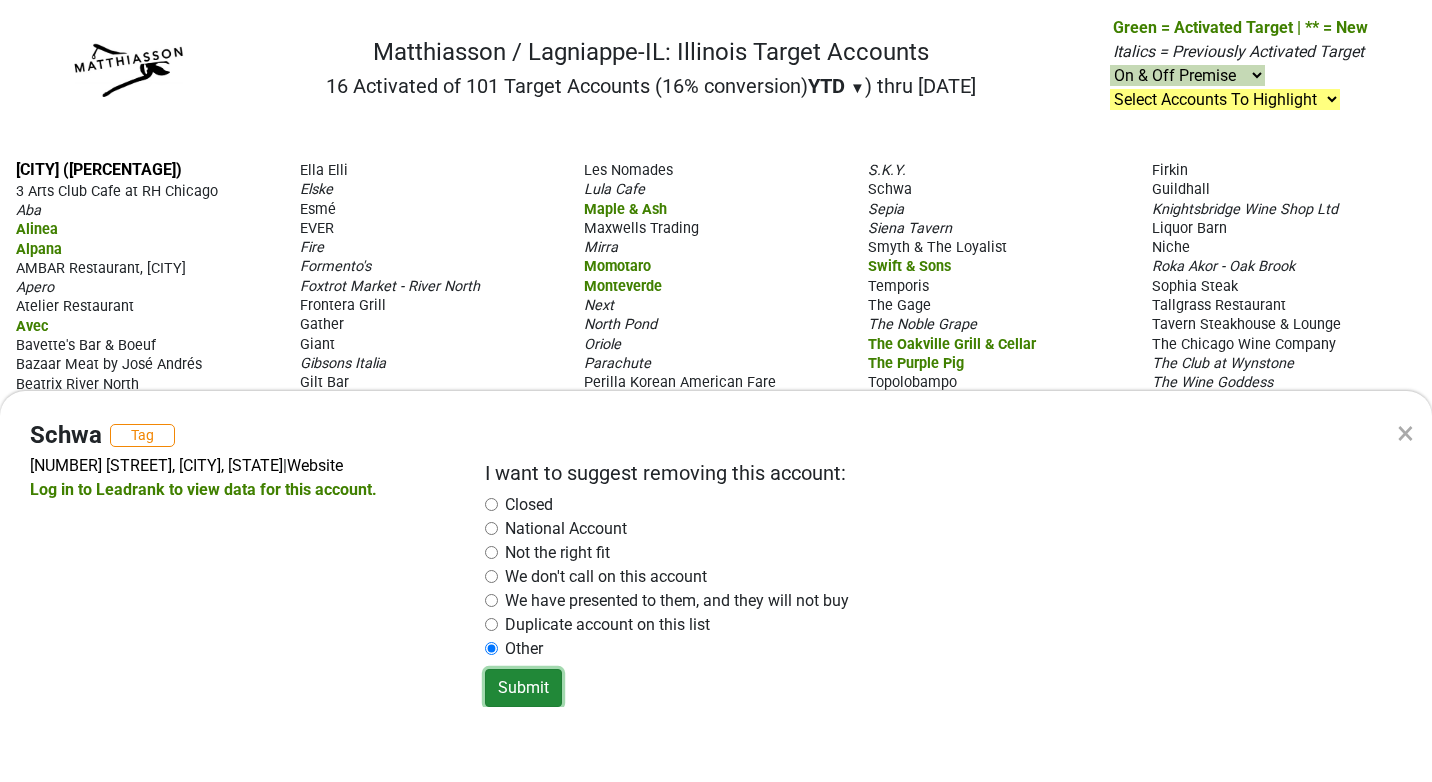 click on "Submit" at bounding box center (523, 688) 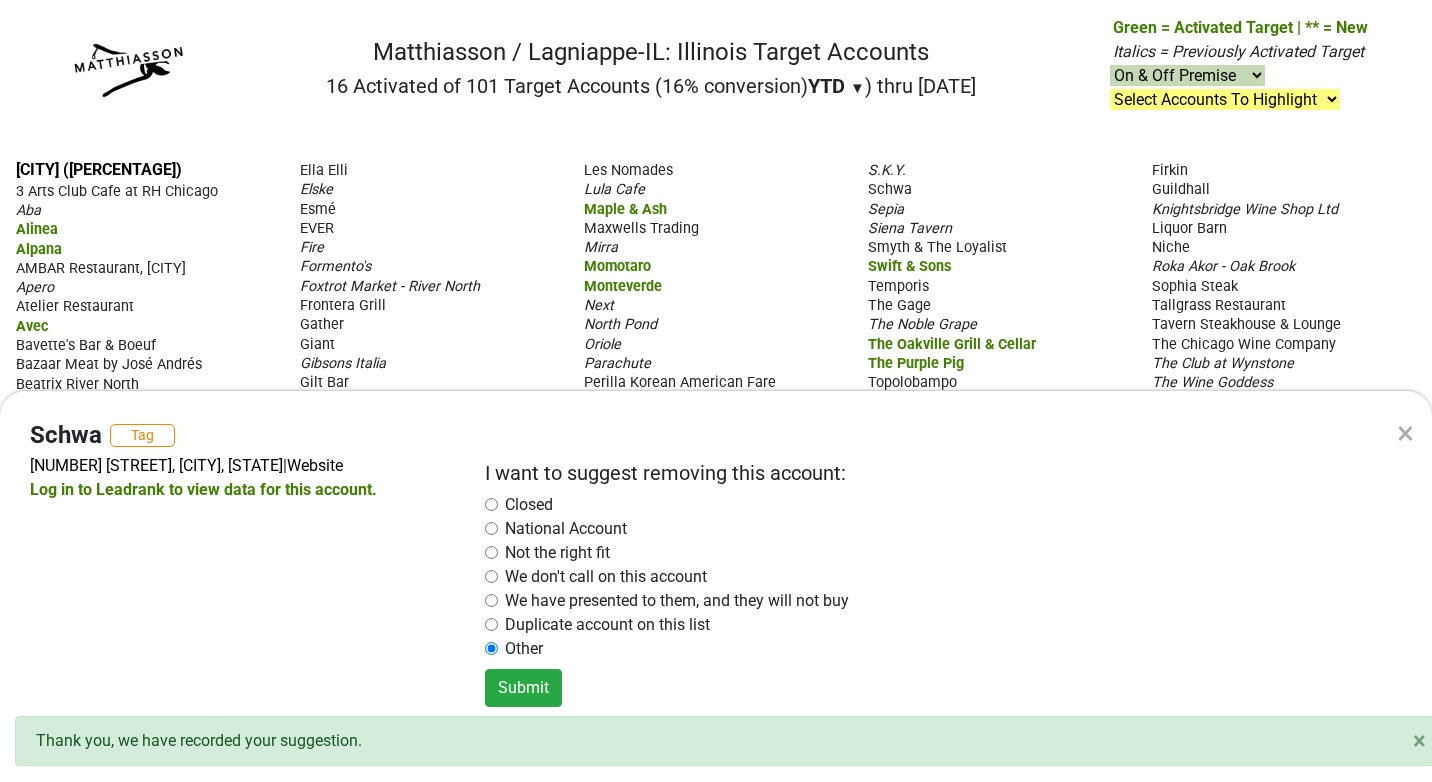 radio on "false" 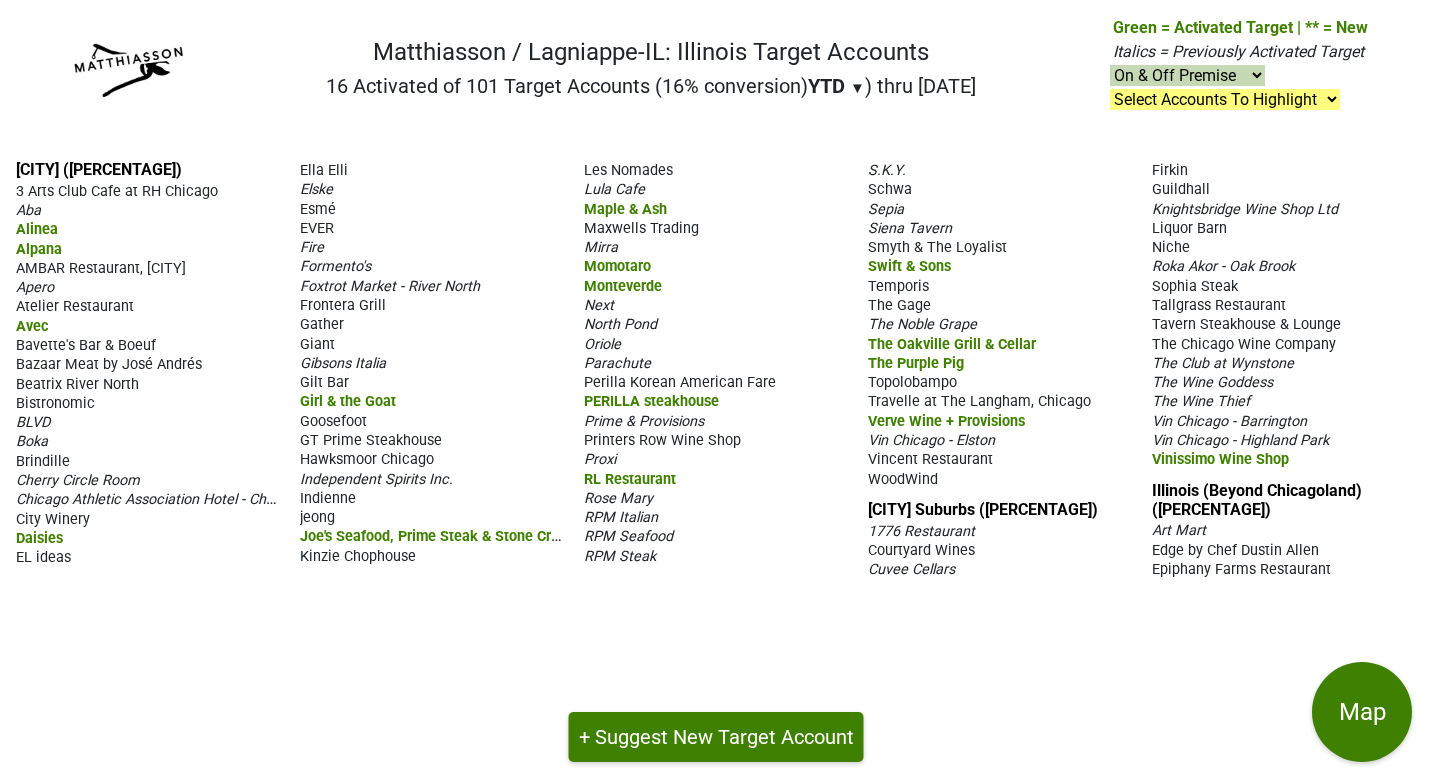 click on "Gather" at bounding box center [322, 324] 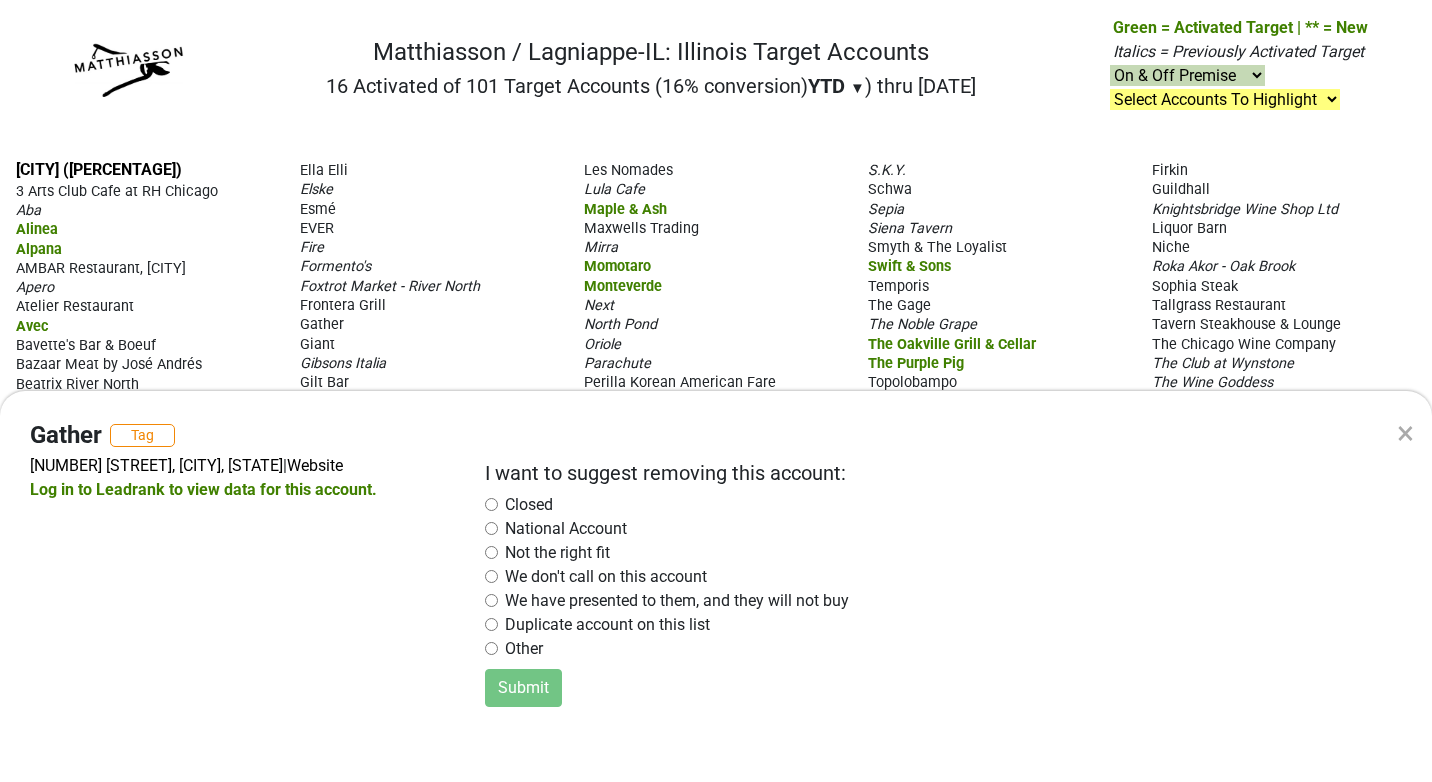 click at bounding box center (491, 504) 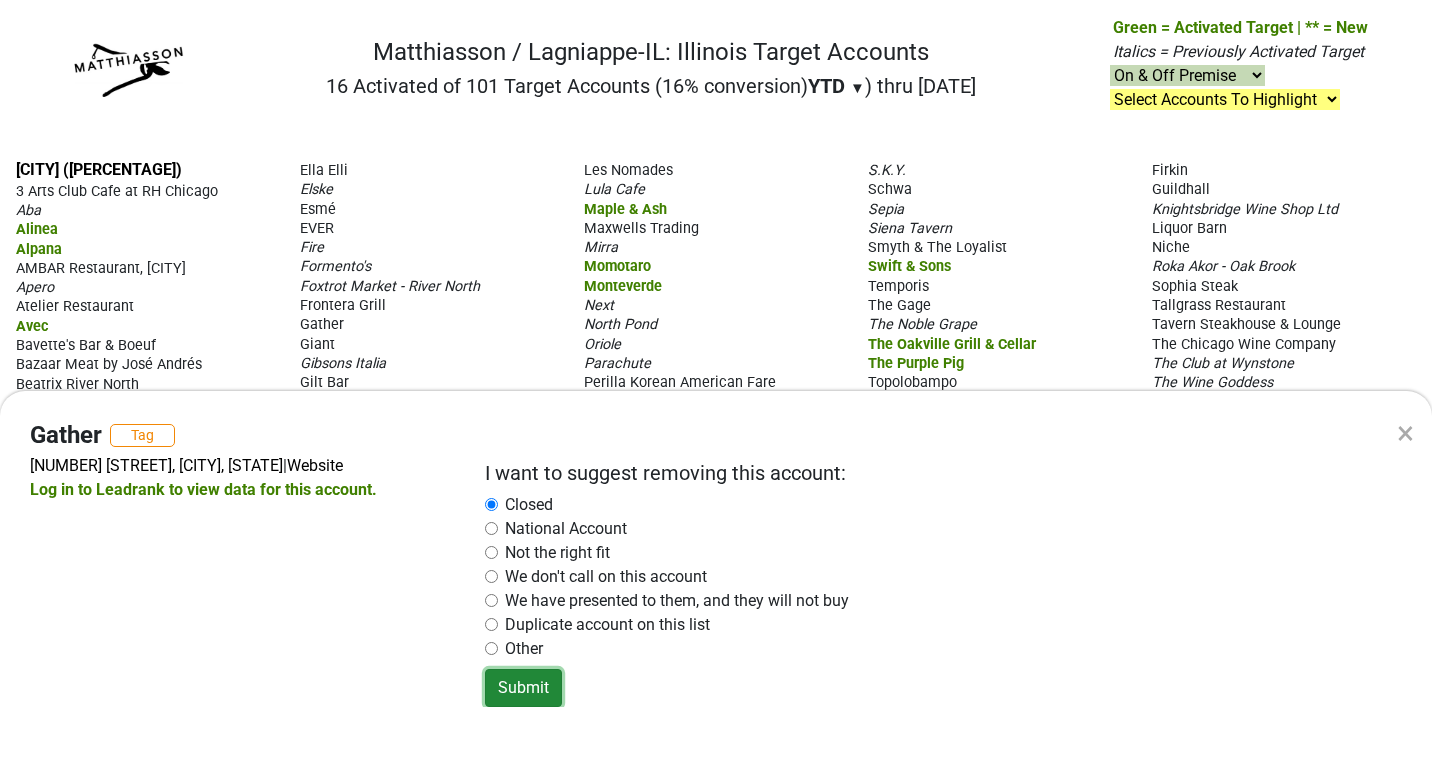 click on "Submit" at bounding box center (523, 688) 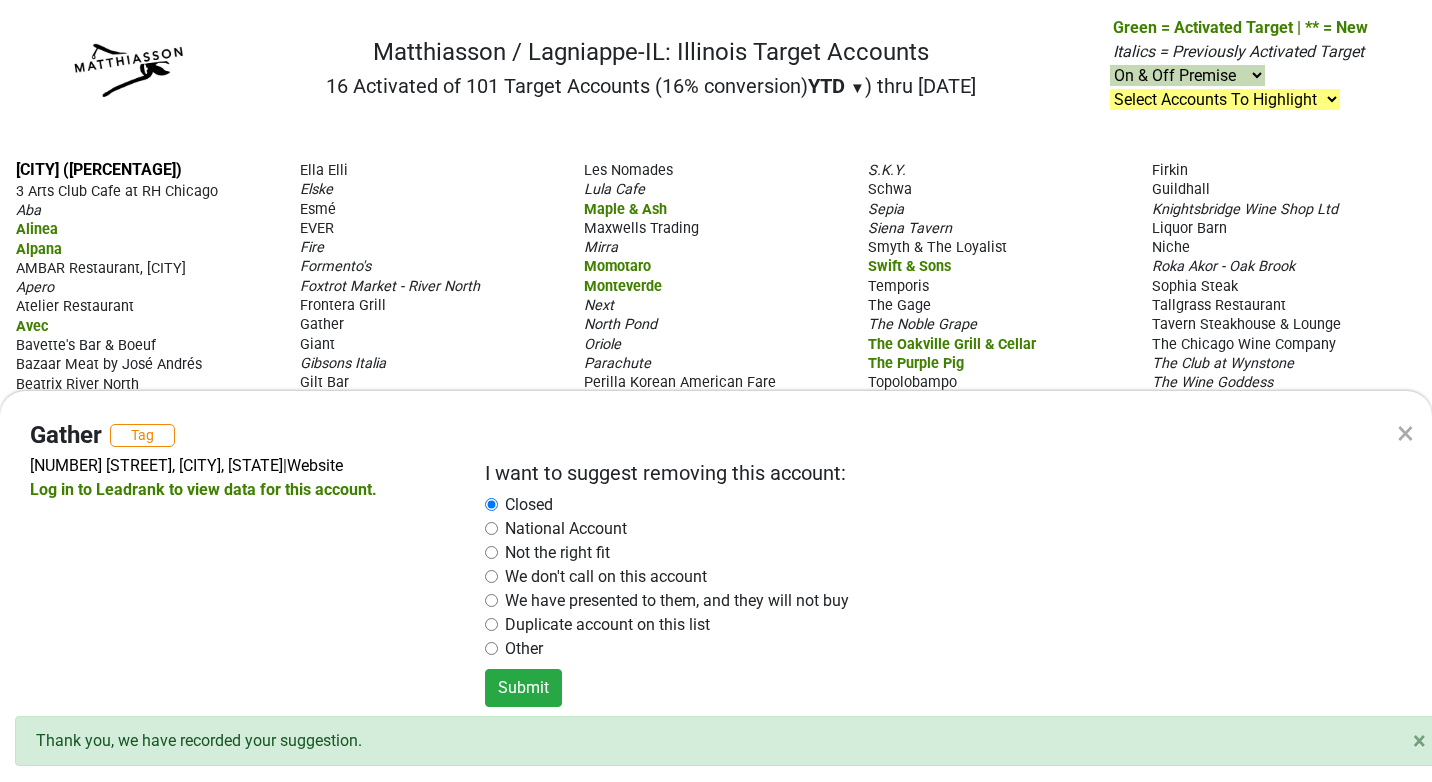 click on "× Gather Tag [NUMBER] [STREET], [CITY], [STATE]   |   Website Log in to Leadrank to view data for this account. I want to suggest removing this account: Closed National Account Not the right fit We don't call on this account We have presented to them, and they will not buy Duplicate account on this list Other Submit × Close alert Thank you, we have recorded your suggestion." at bounding box center [716, 391] 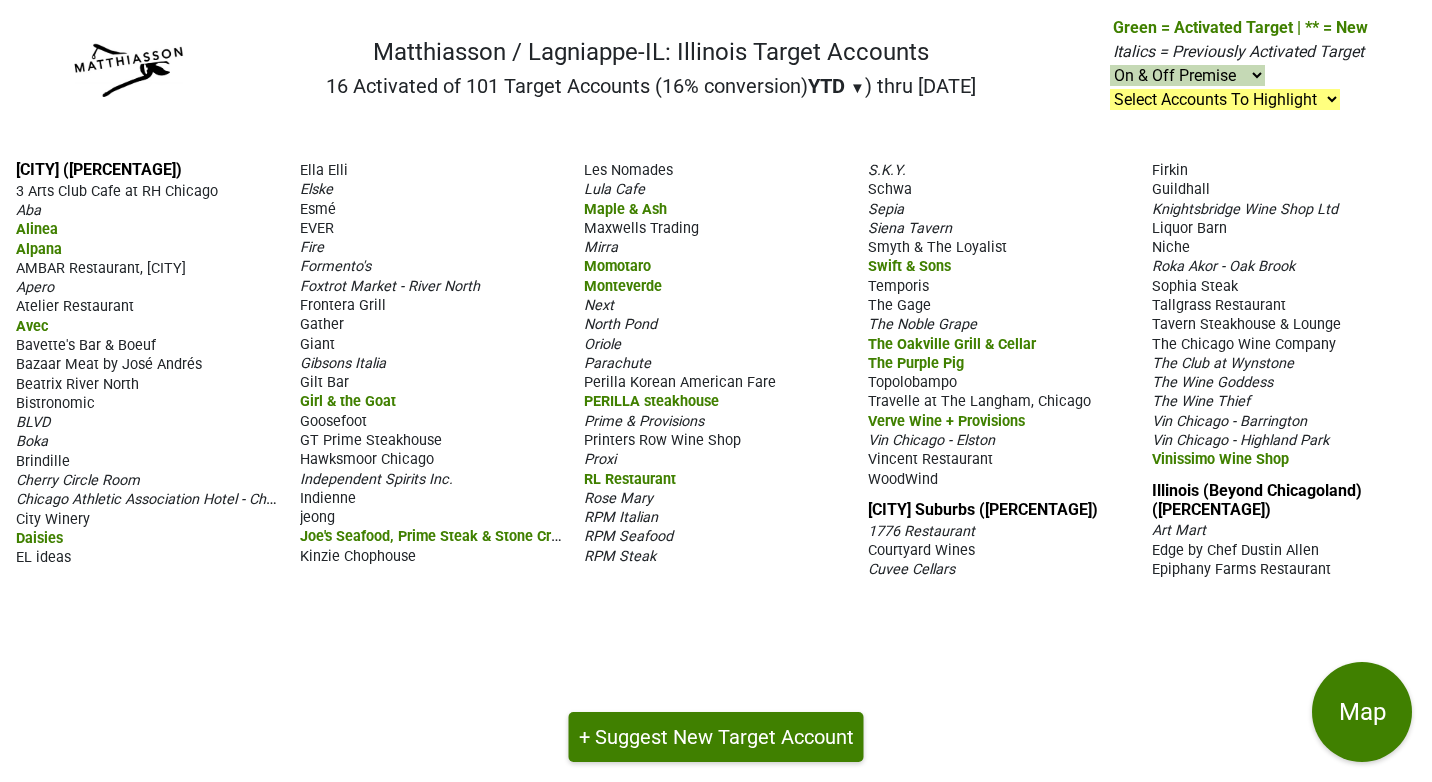 click on "Foxtrot Market - River North" at bounding box center [390, 286] 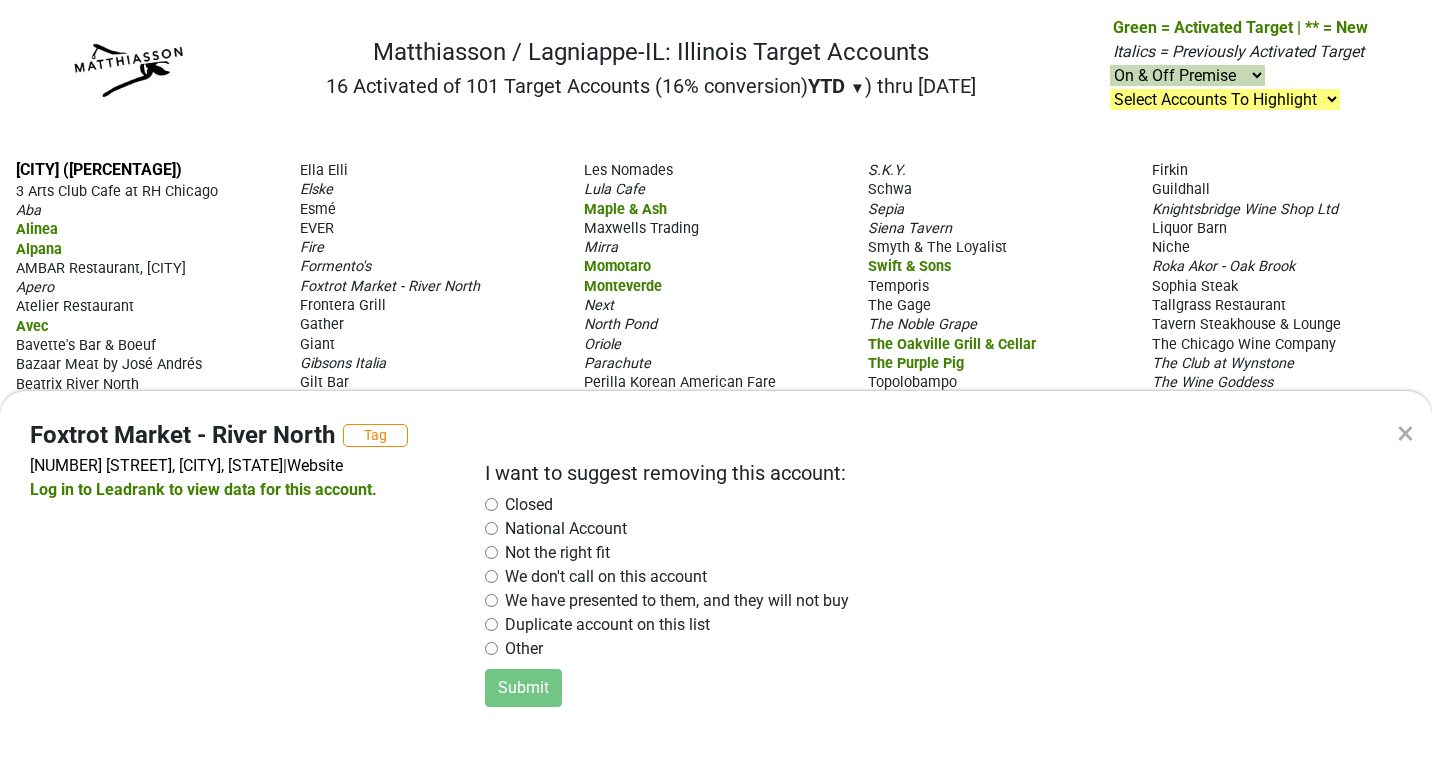 click at bounding box center (491, 504) 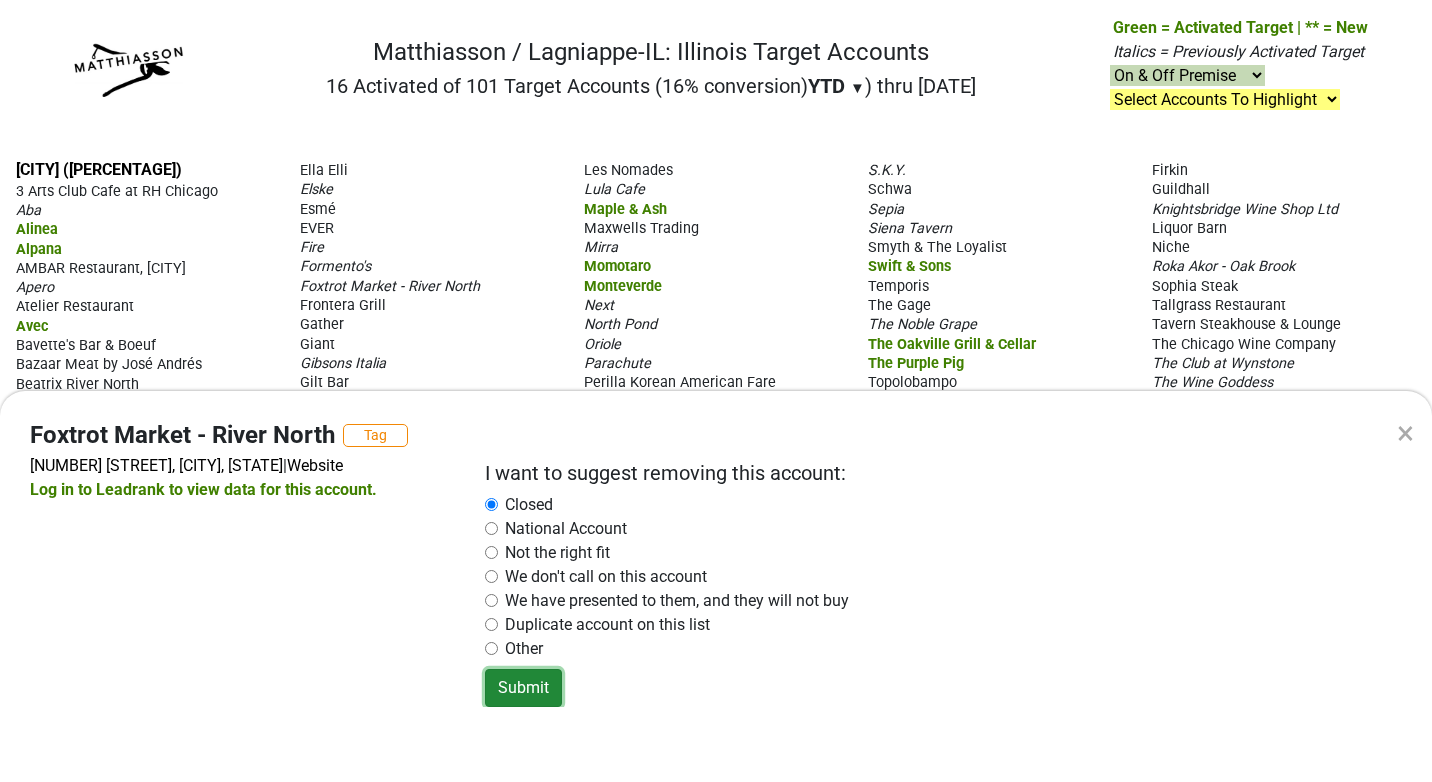 click on "Submit" at bounding box center [523, 688] 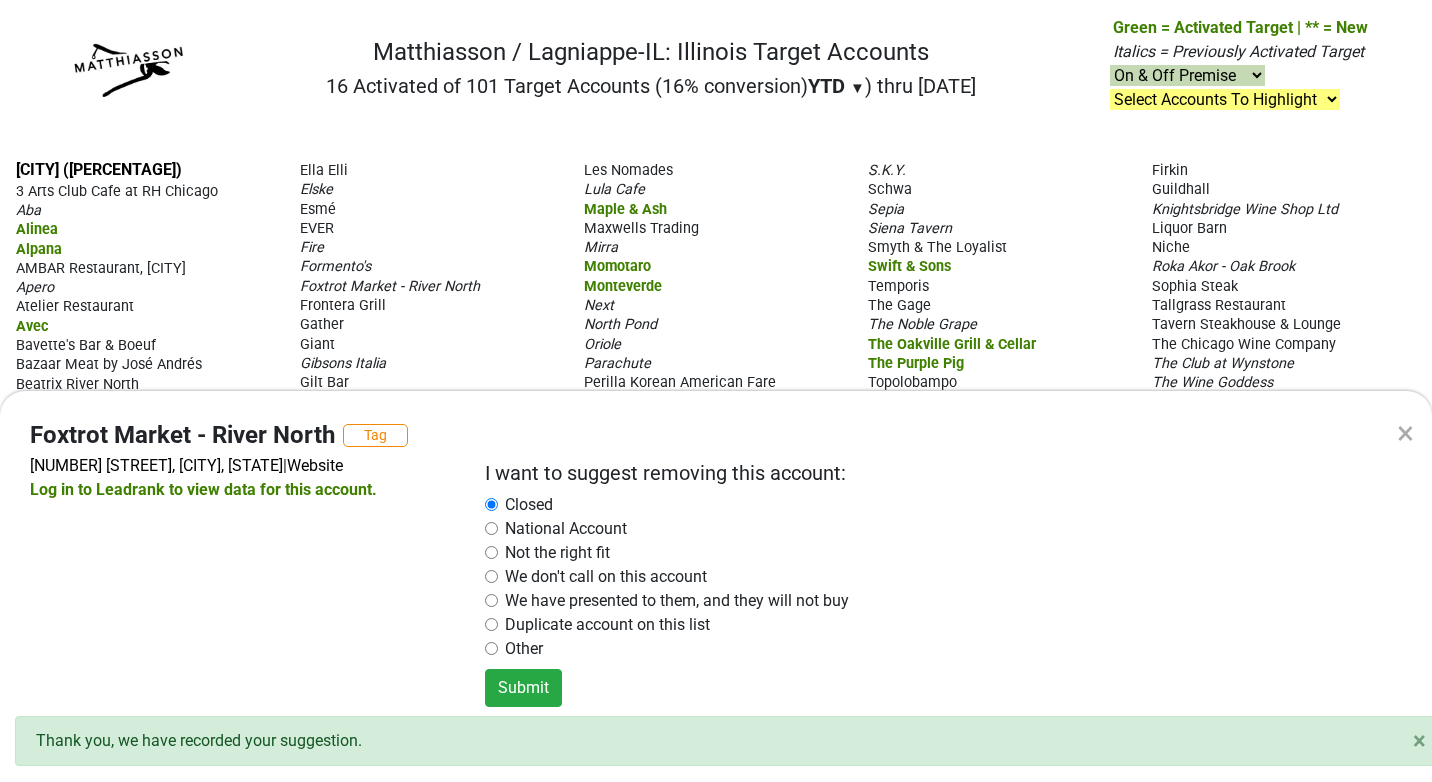 click on "× Foxtrot Market - River North Tag [NUMBER] [STREET], [CITY], [STATE]   |   Website Log in to Leadrank to view data for this account. I want to suggest removing this account: Closed National Account Not the right fit We don't call on this account We have presented to them, and they will not buy Duplicate account on this list Other Submit × Close alert Thank you, we have recorded your suggestion." at bounding box center [716, 391] 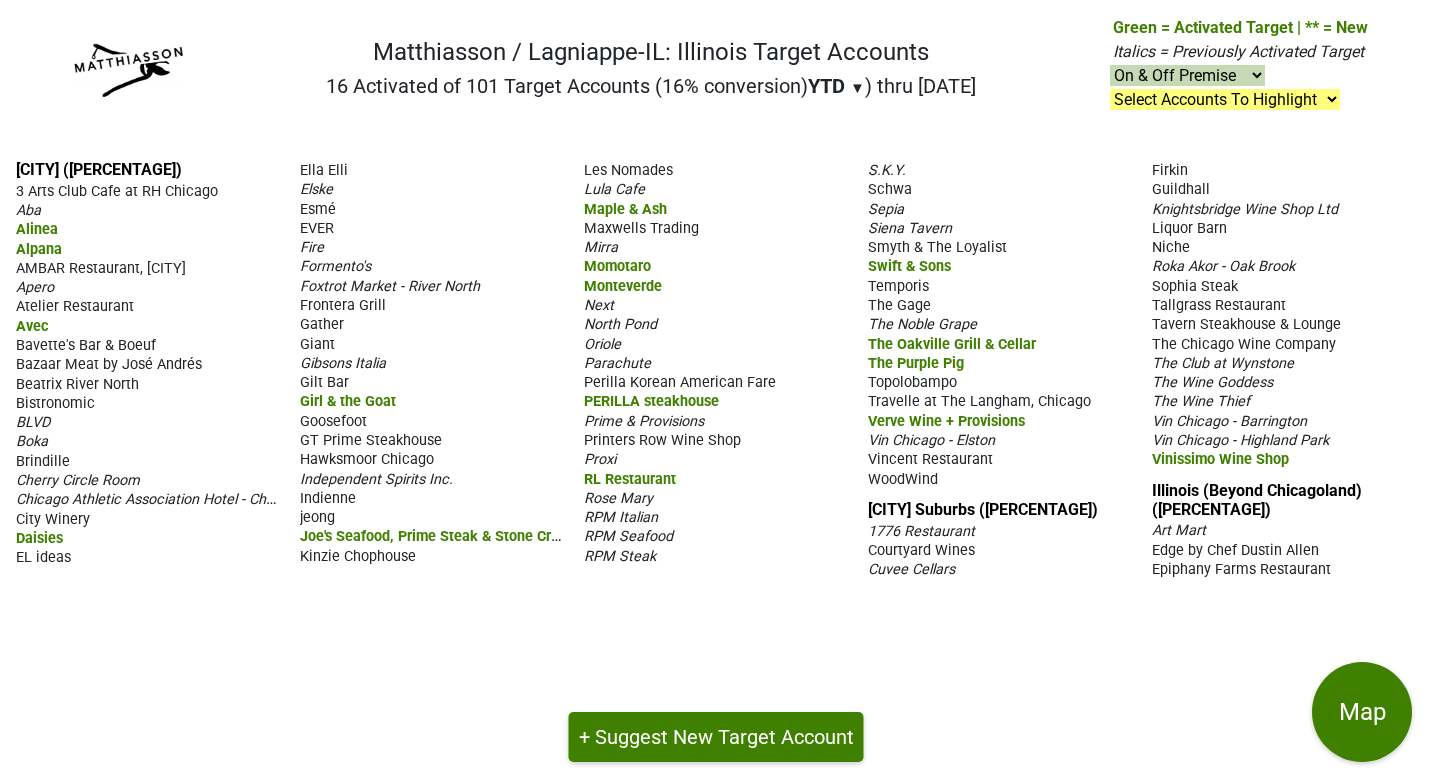 click on "AMBAR Restaurant, [CITY]" at bounding box center [101, 268] 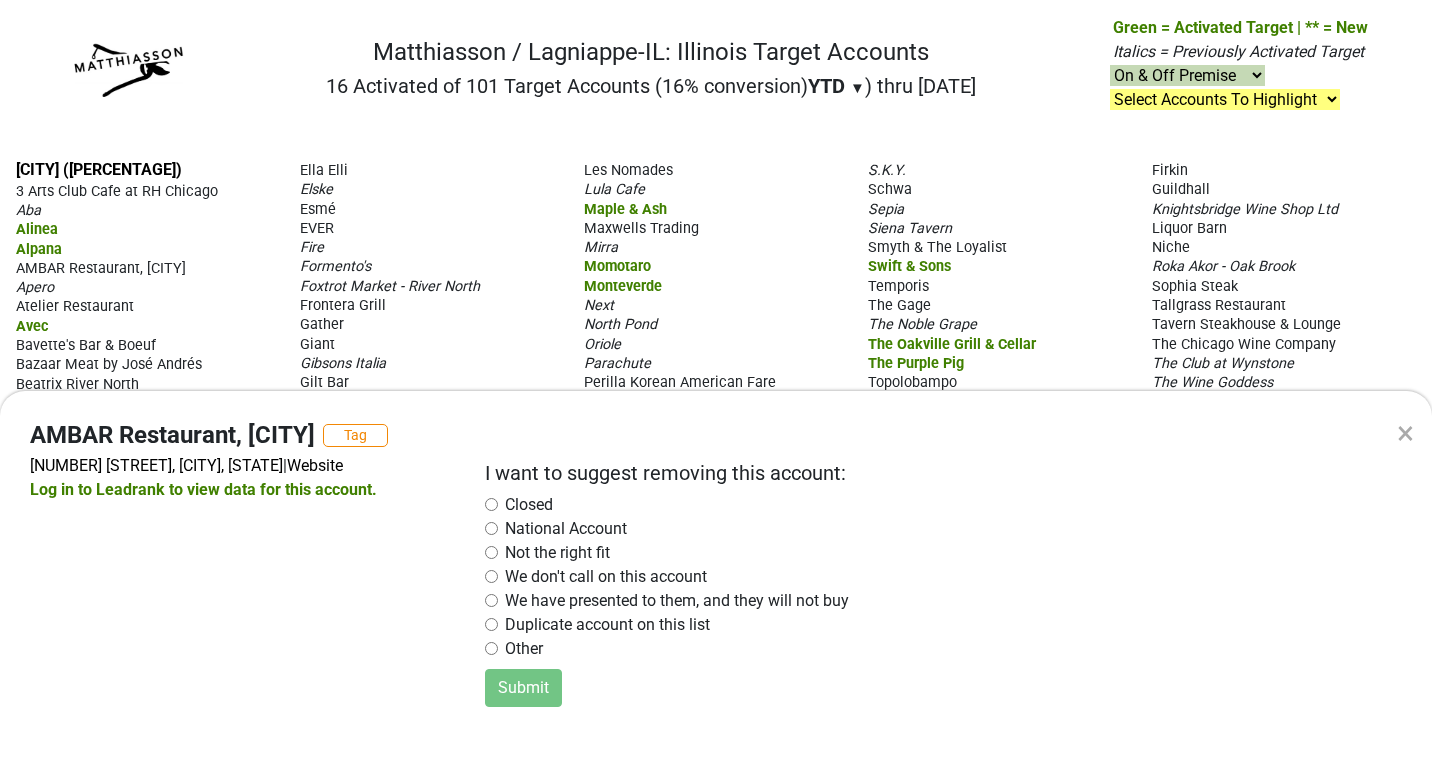 click at bounding box center [491, 552] 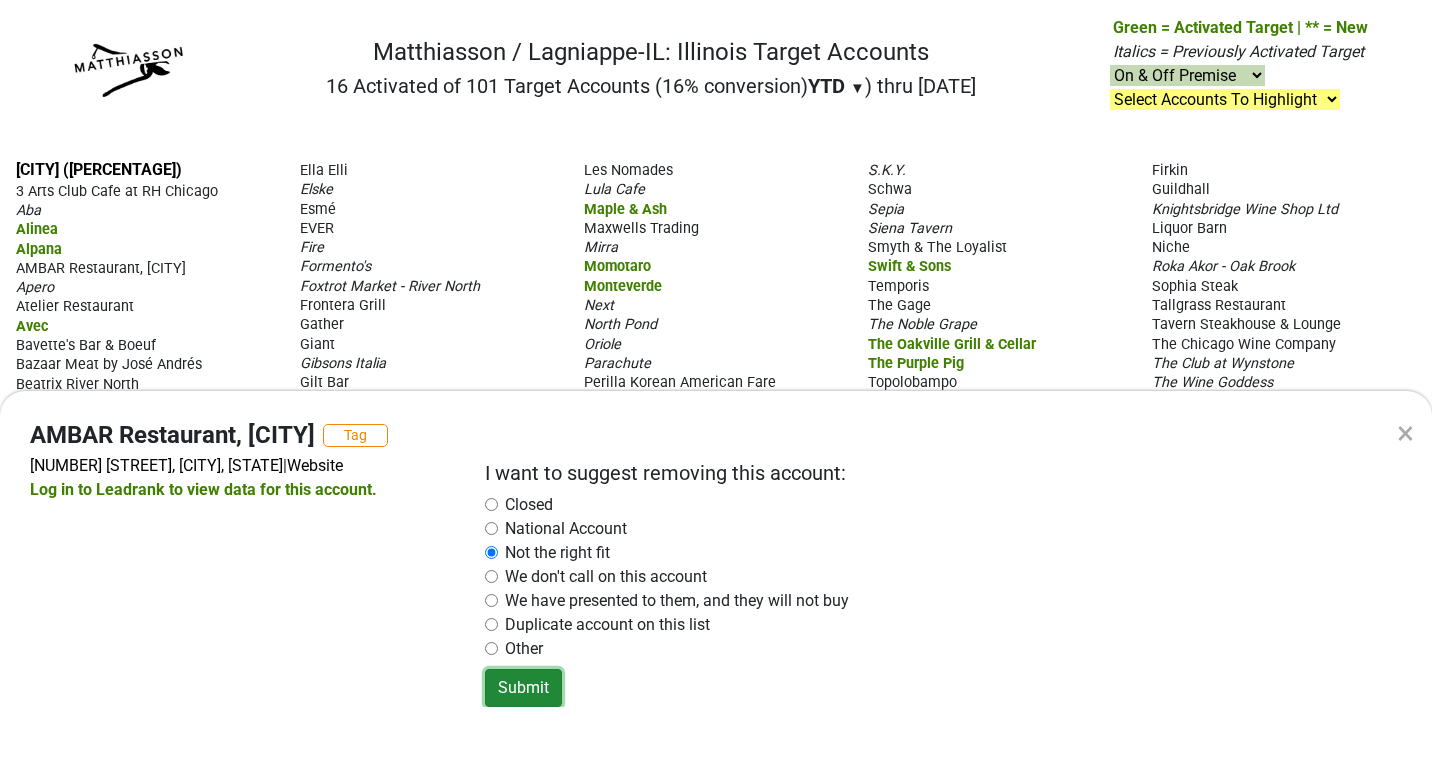 click on "Submit" at bounding box center [523, 688] 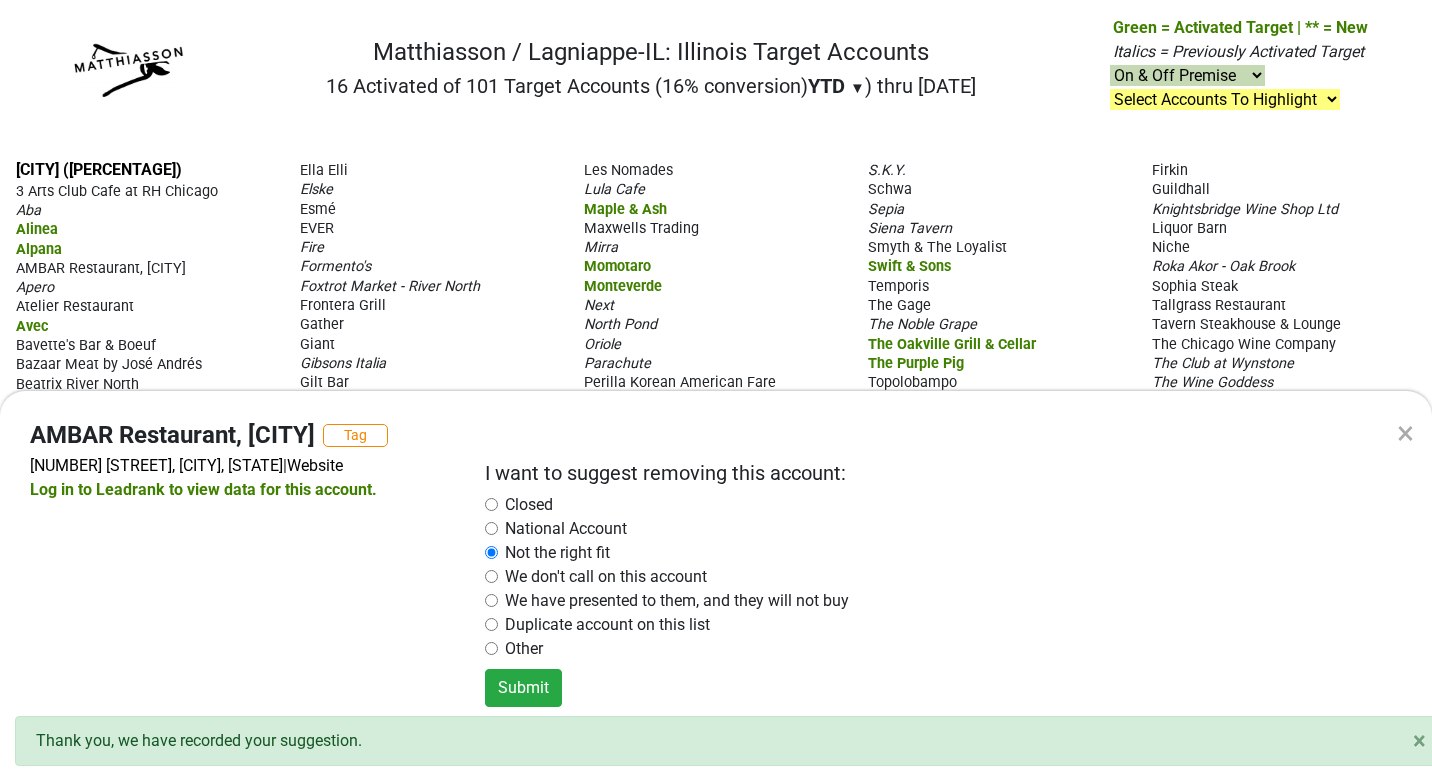 click on "× AMBAR Restaurant, [CITY] Tag [NUMBER] [STREET], [CITY], [STATE]   |   Website Log in to Leadrank to view data for this account. I want to suggest removing this account: Closed National Account Not the right fit We don't call on this account We have presented to them, and they will not buy Duplicate account on this list Other Submit × Close alert Thank you, we have recorded your suggestion." at bounding box center [716, 391] 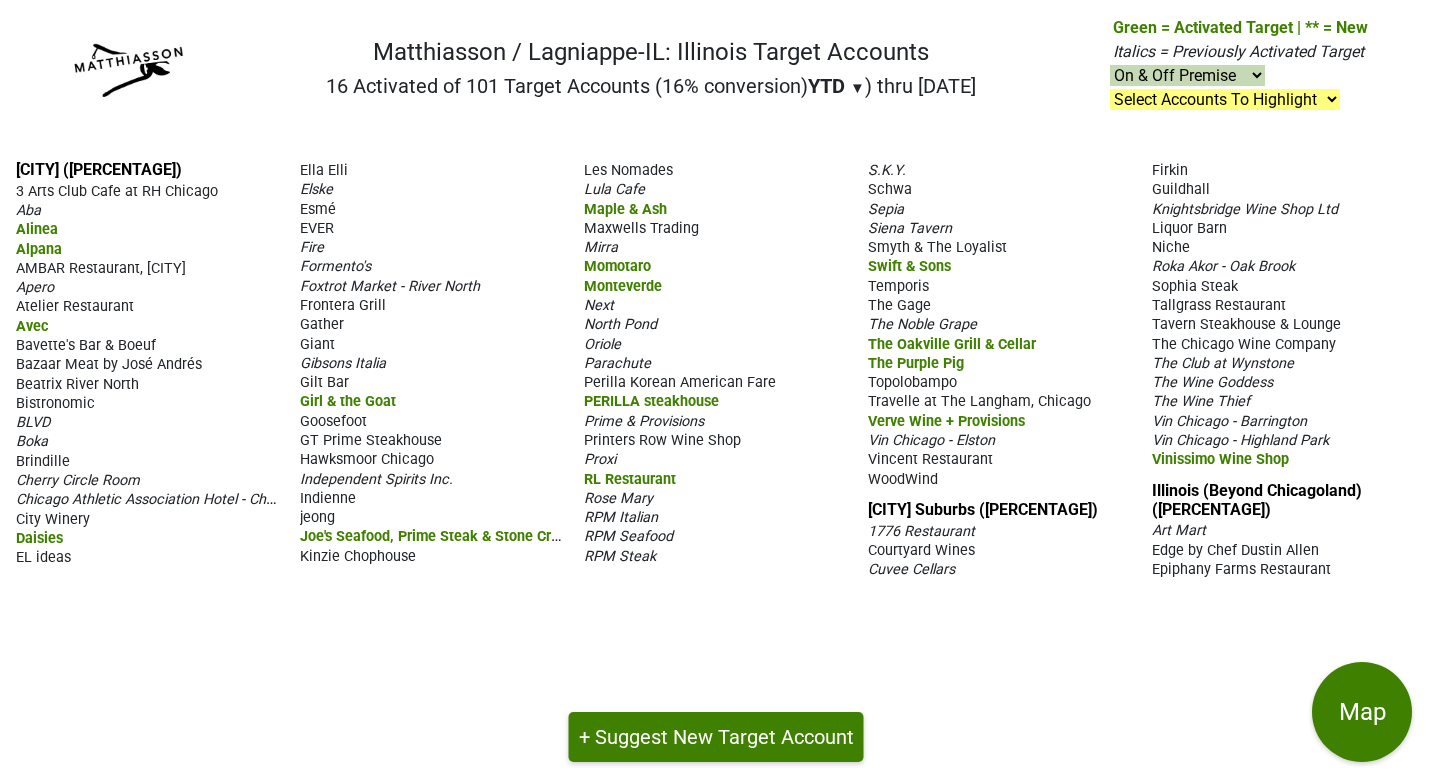 click on "Cherry Circle Room" at bounding box center [78, 480] 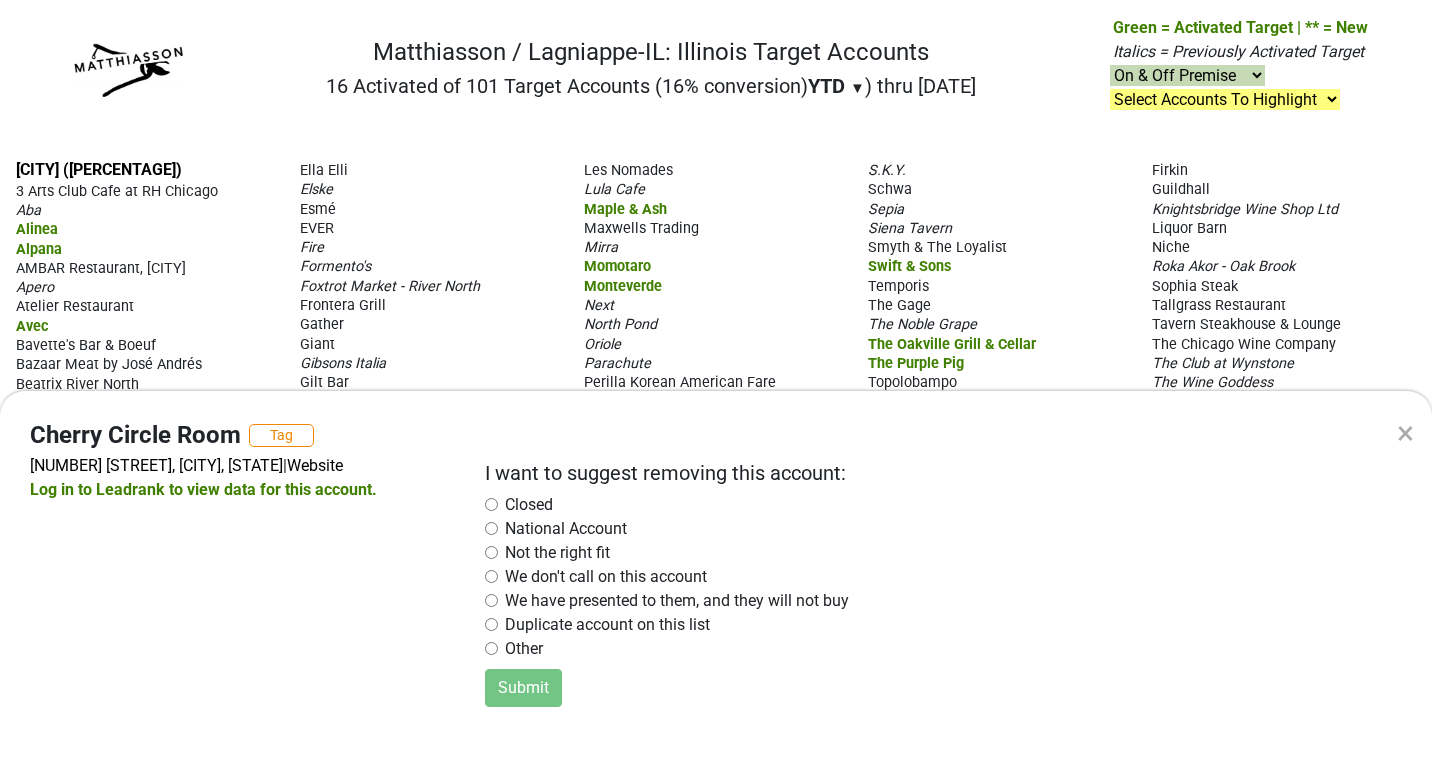 click on "Closed" at bounding box center [924, 505] 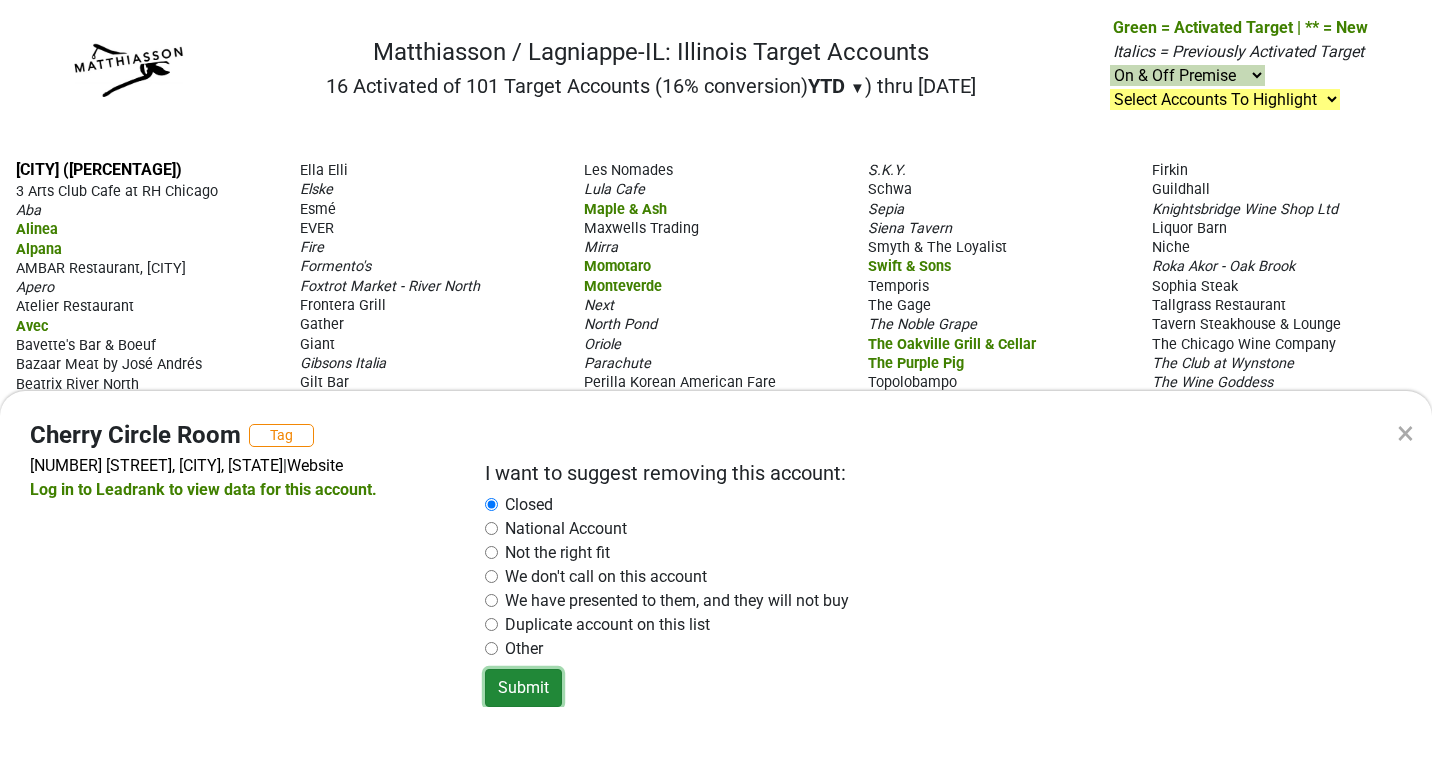 click on "Submit" at bounding box center (523, 688) 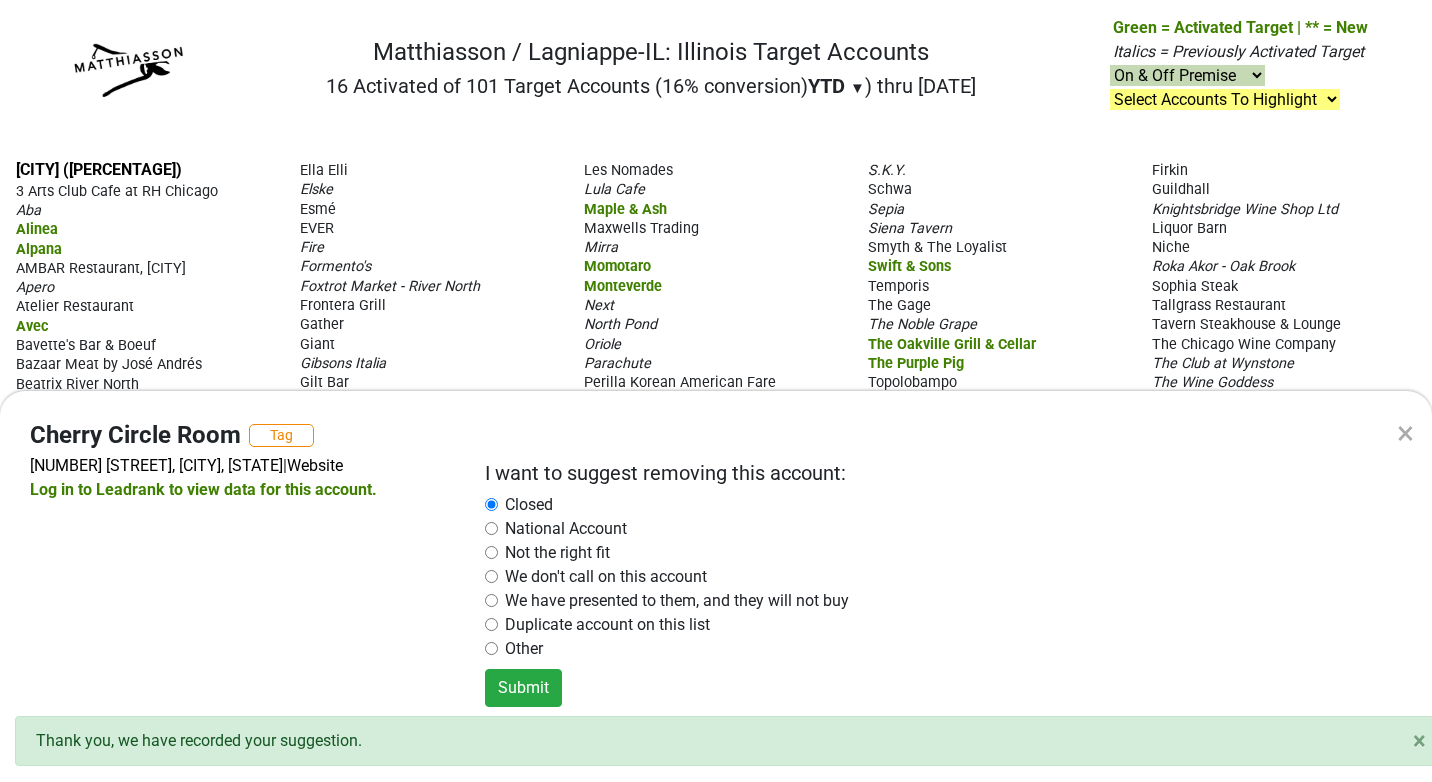 click on "× Cherry Circle Room Tag [NUMBER] [STREET], [CITY], [STATE]   |   Website Log in to Leadrank to view data for this account. I want to suggest removing this account: Closed National Account Not the right fit We don't call on this account We have presented to them, and they will not buy Duplicate account on this list Other Submit × Close alert Thank you, we have recorded your suggestion." at bounding box center [716, 391] 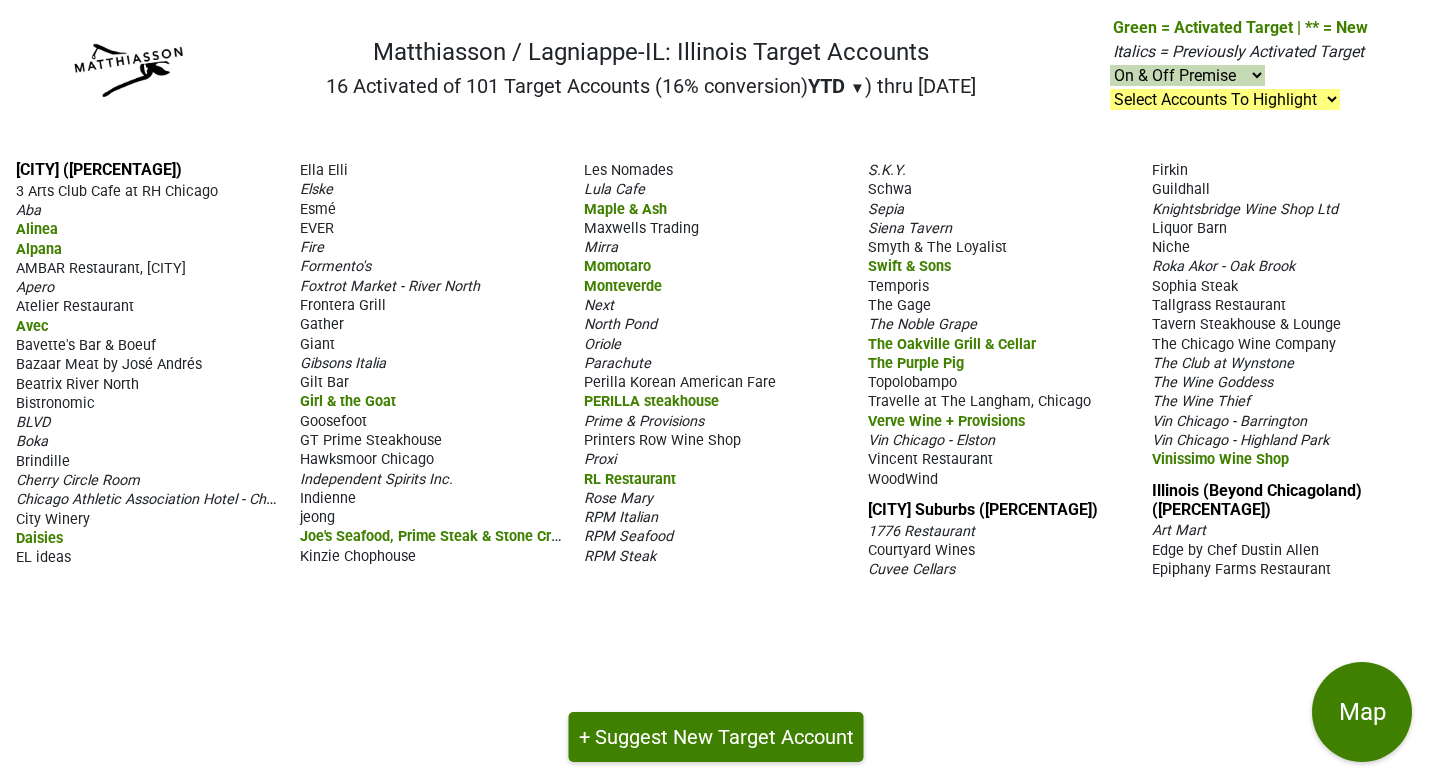 click on "EL ideas" at bounding box center (43, 557) 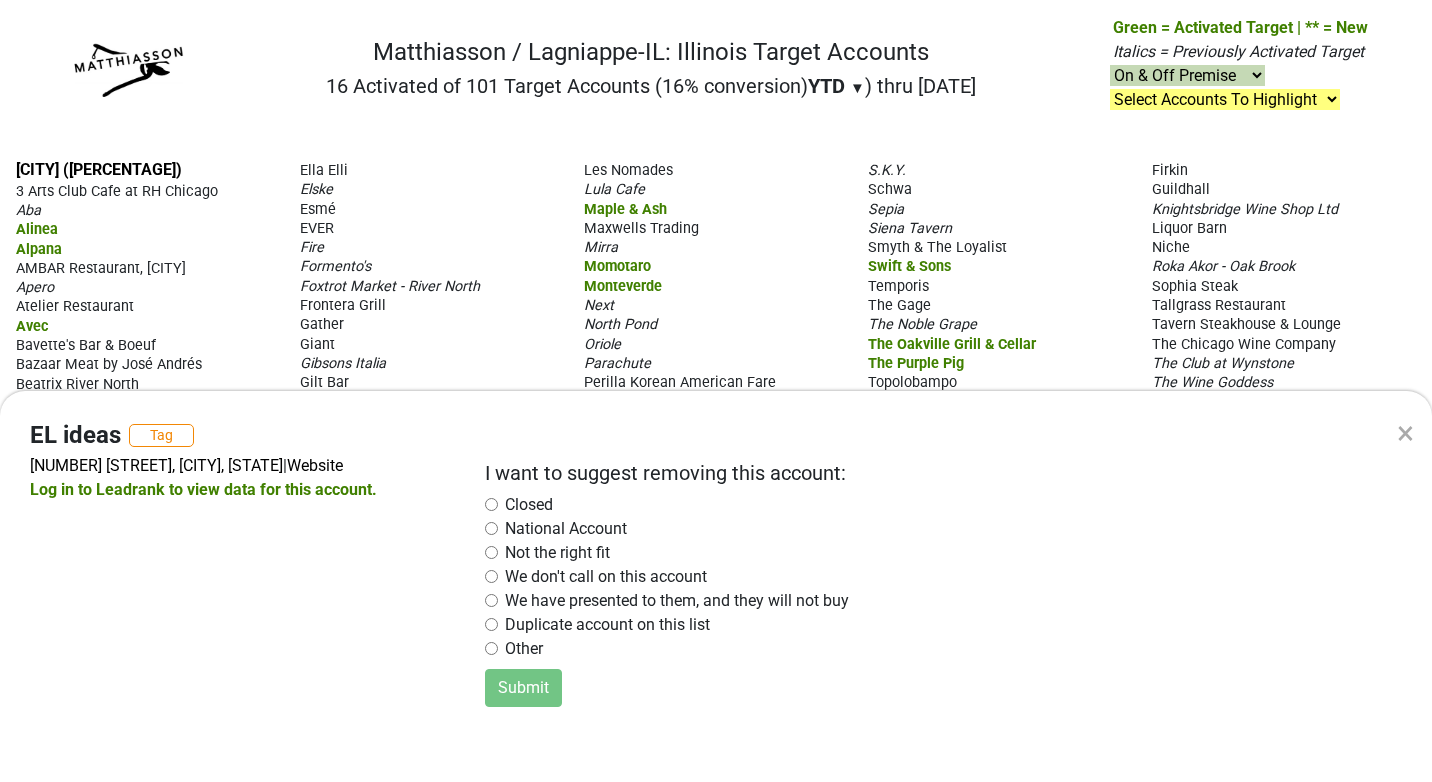 click at bounding box center (491, 648) 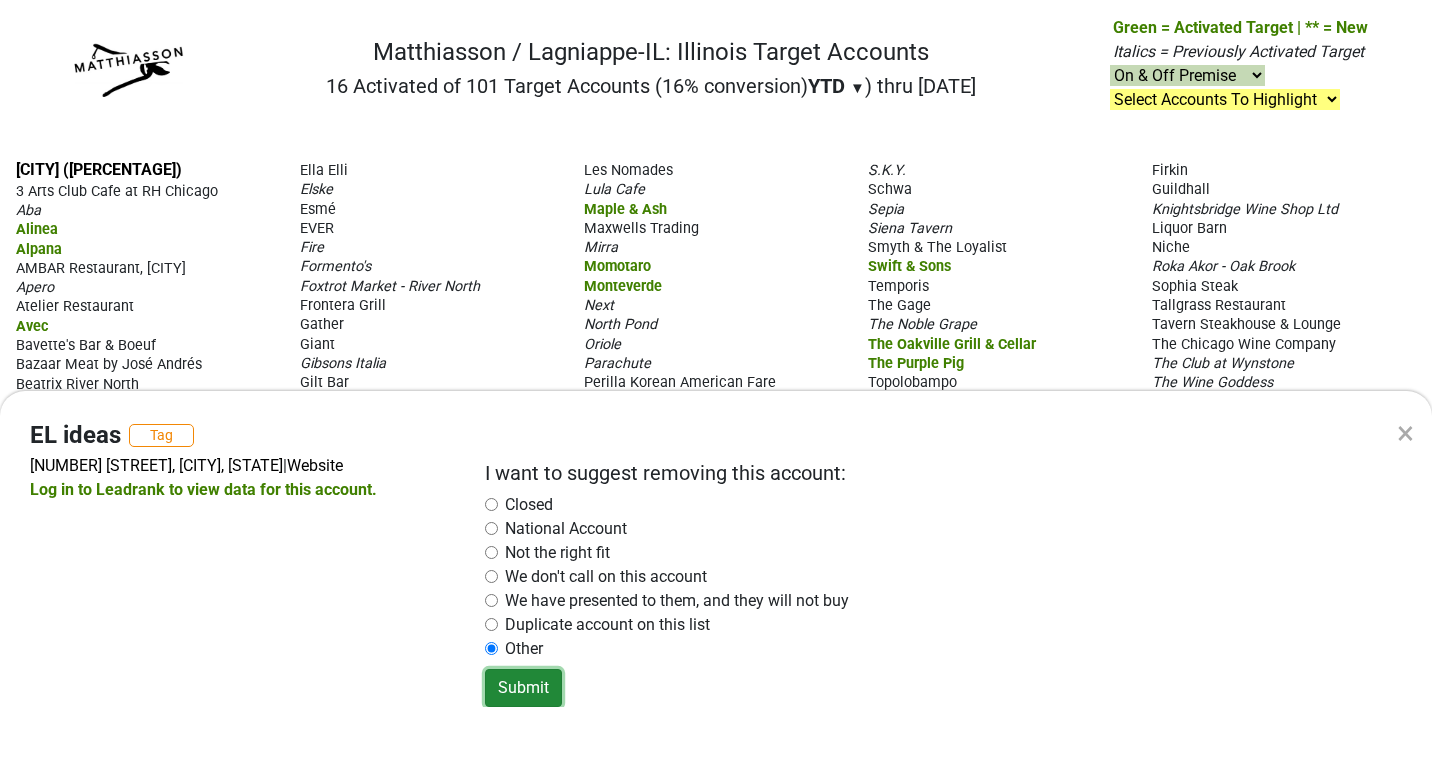 click on "Submit" at bounding box center [523, 688] 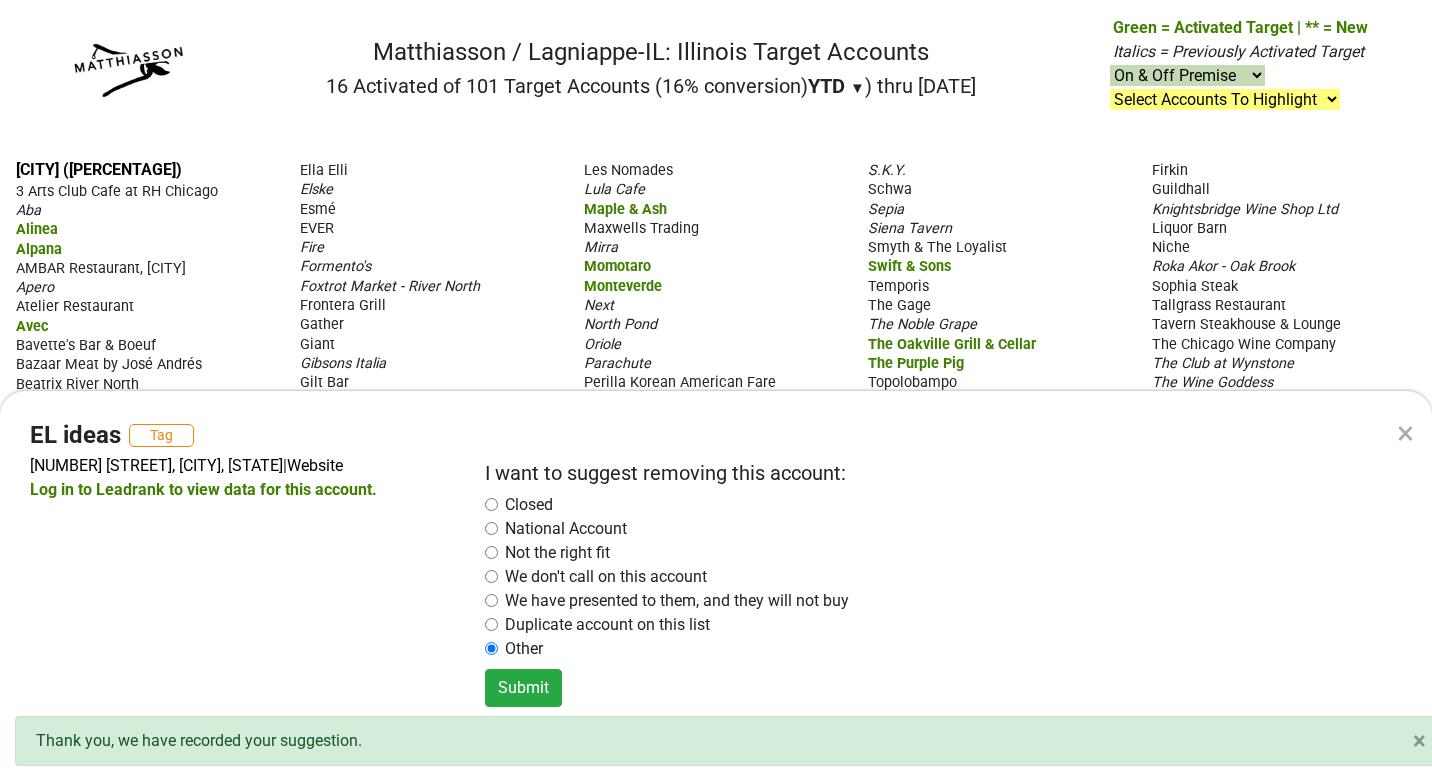 click on "× EL ideas Tag [NUMBER] [STREET], [CITY], [STATE]   |   Website Log in to Leadrank to view data for this account. I want to suggest removing this account: Closed National Account Not the right fit We don't call on this account We have presented to them, and they will not buy Duplicate account on this list Other Submit × Close alert Thank you, we have recorded your suggestion." at bounding box center [716, 391] 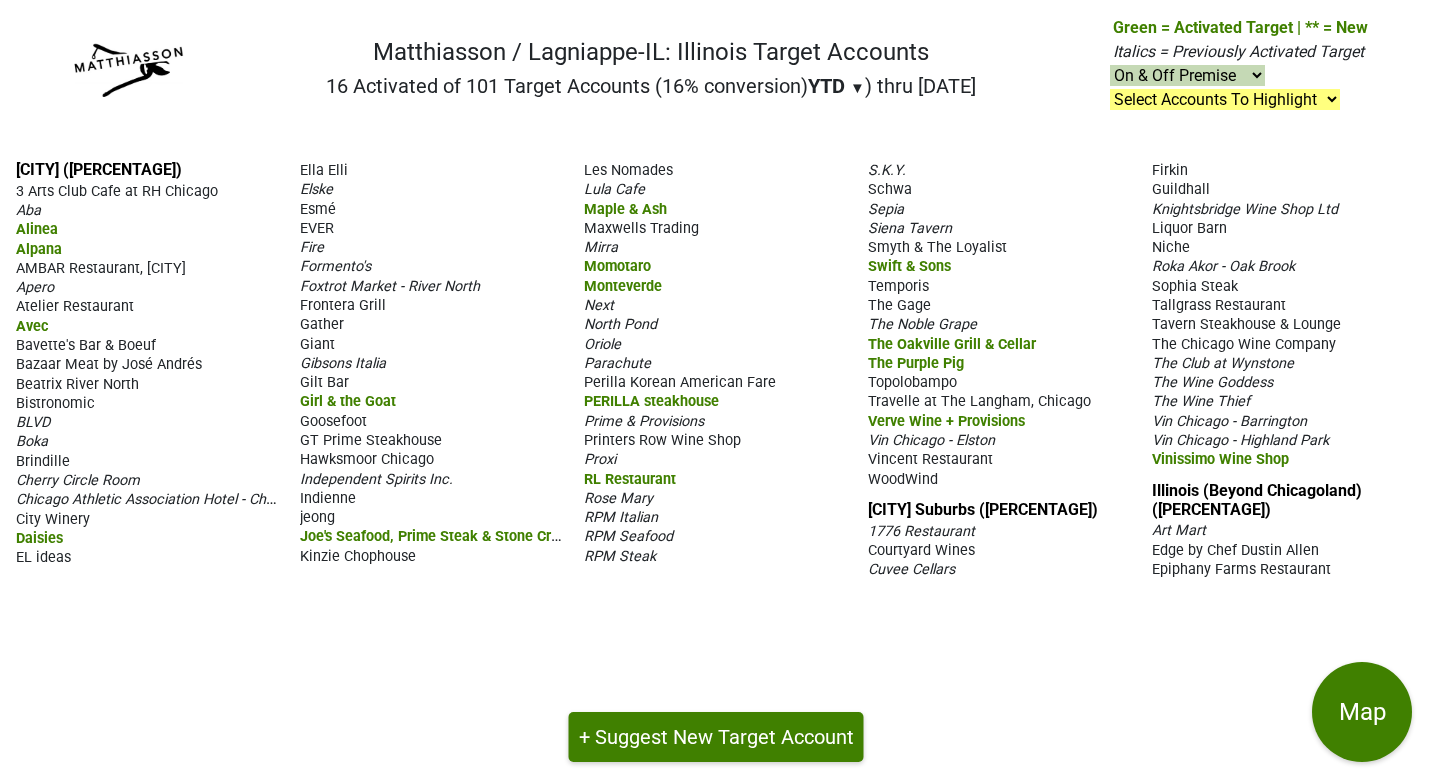 click on "WoodWind" at bounding box center [903, 479] 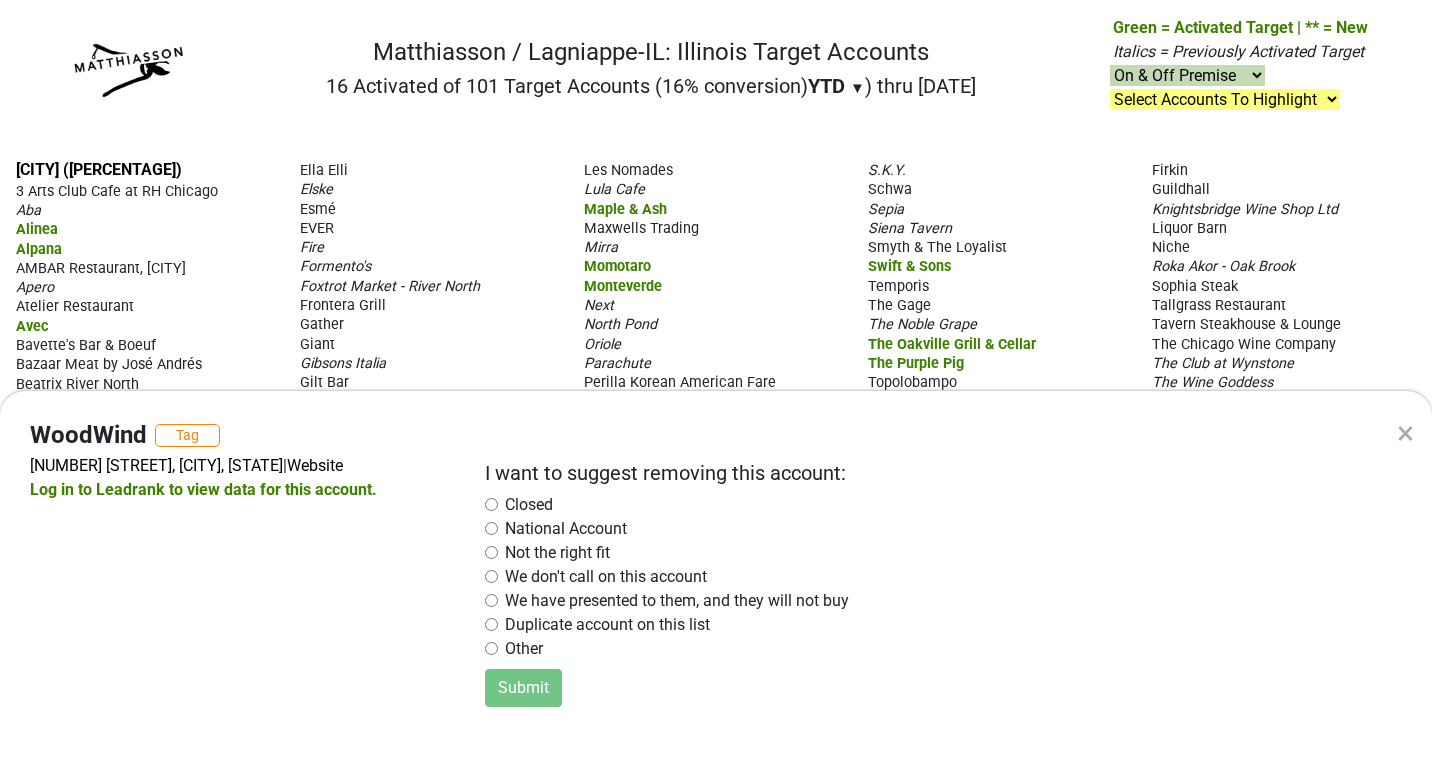 click at bounding box center (491, 504) 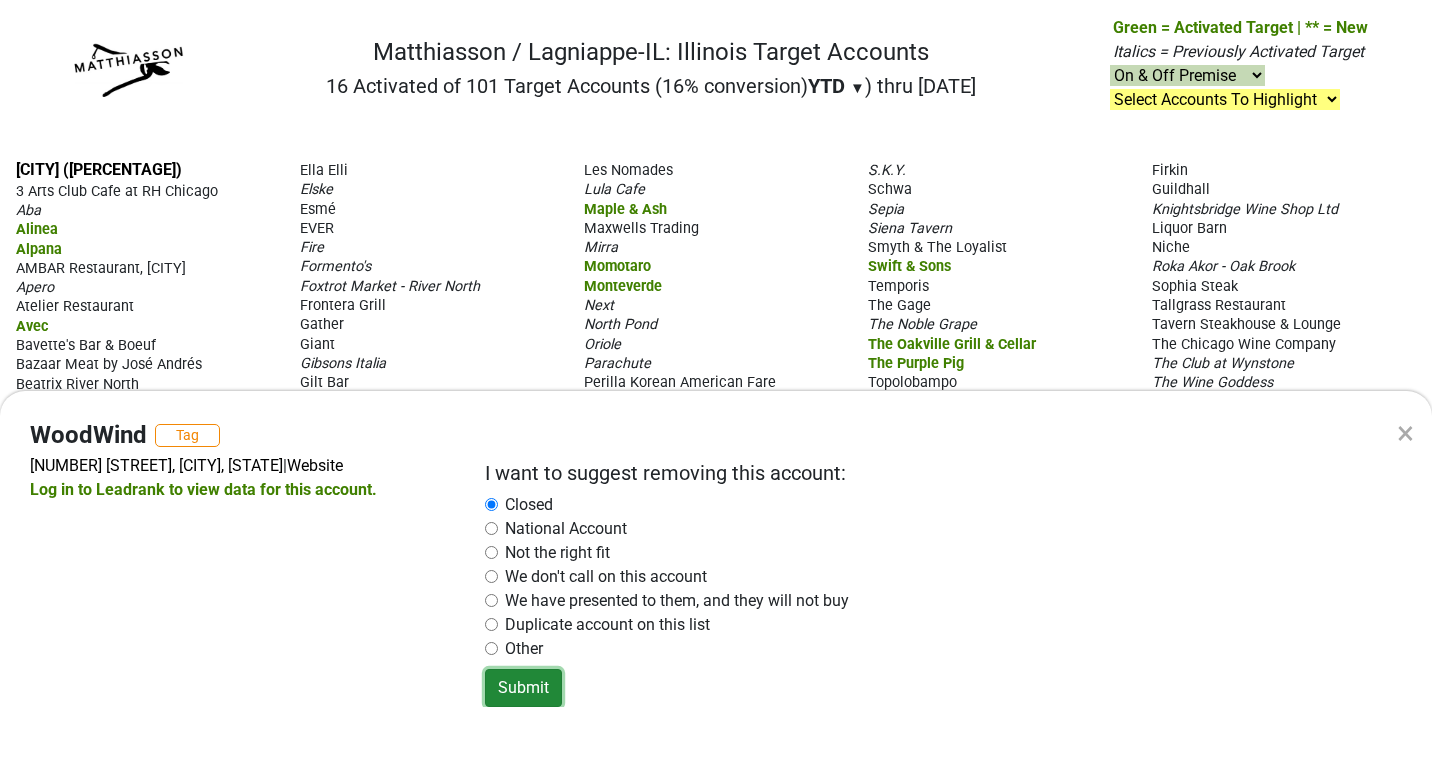 click on "Submit" at bounding box center (523, 688) 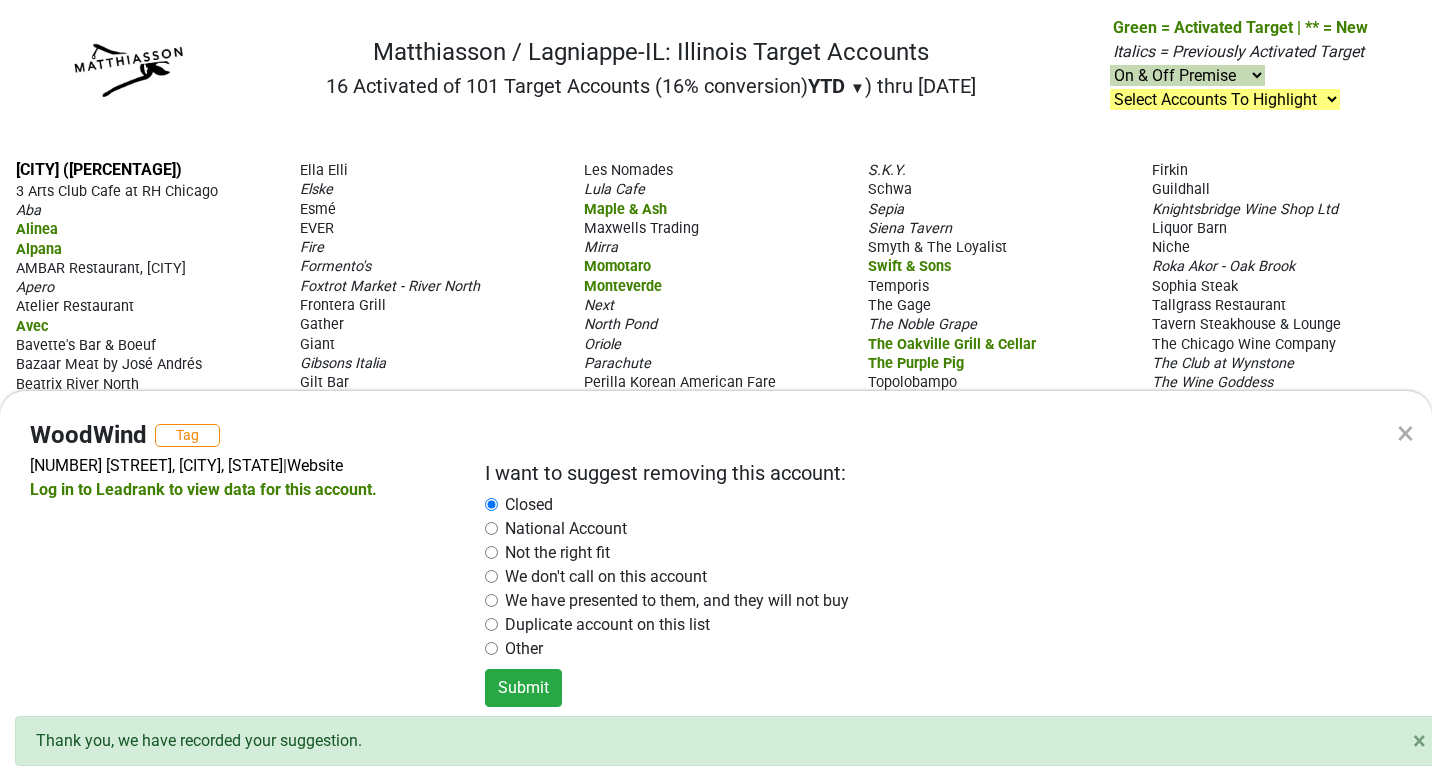 click on "× WoodWind Tag [NUMBER] [STREET], [CITY], [STATE]   |   Website Log in to Leadrank to view data for this account. I want to suggest removing this account: Closed National Account Not the right fit We don't call on this account We have presented to them, and they will not buy Duplicate account on this list Other Submit × Close alert Thank you, we have recorded your suggestion." at bounding box center [716, 391] 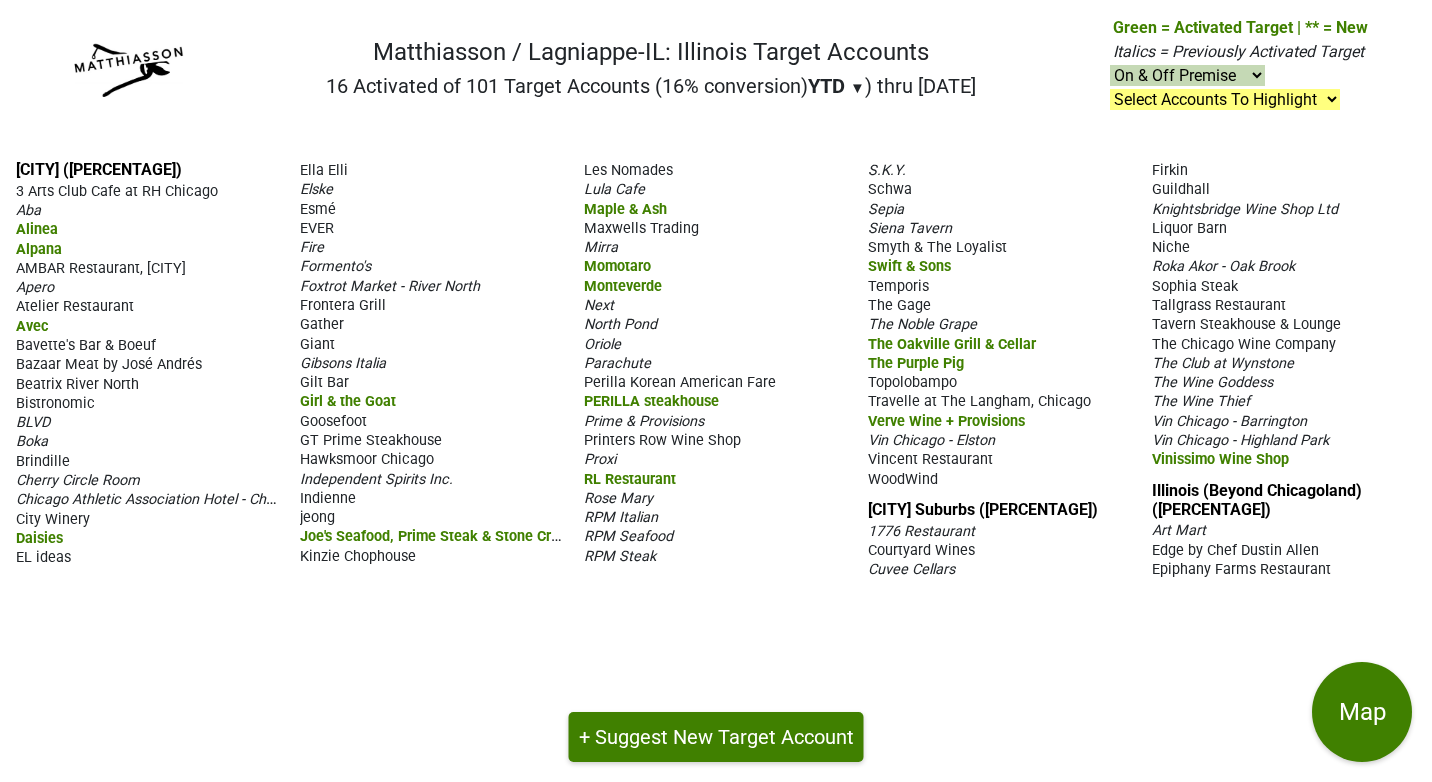click on "GT Prime Steakhouse" at bounding box center [371, 440] 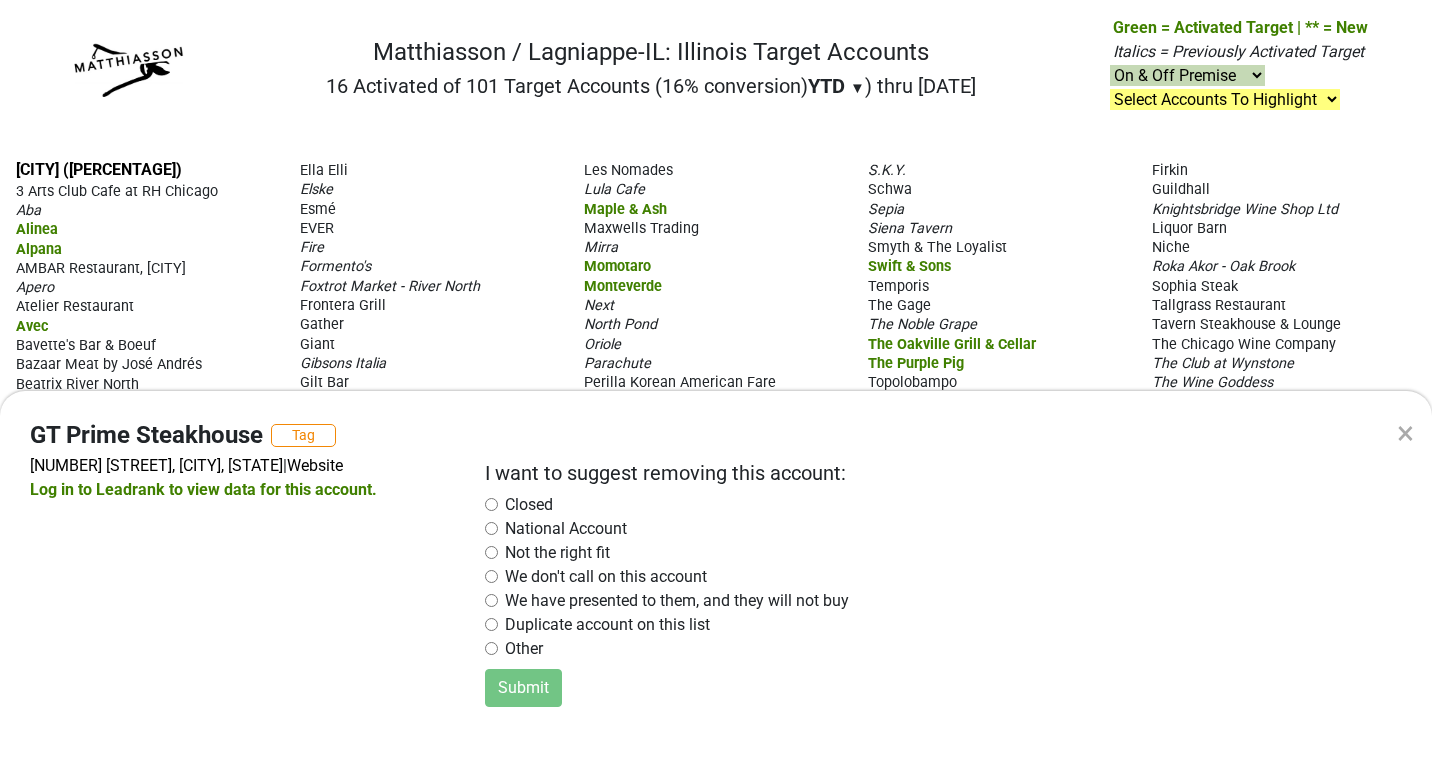 click at bounding box center (491, 504) 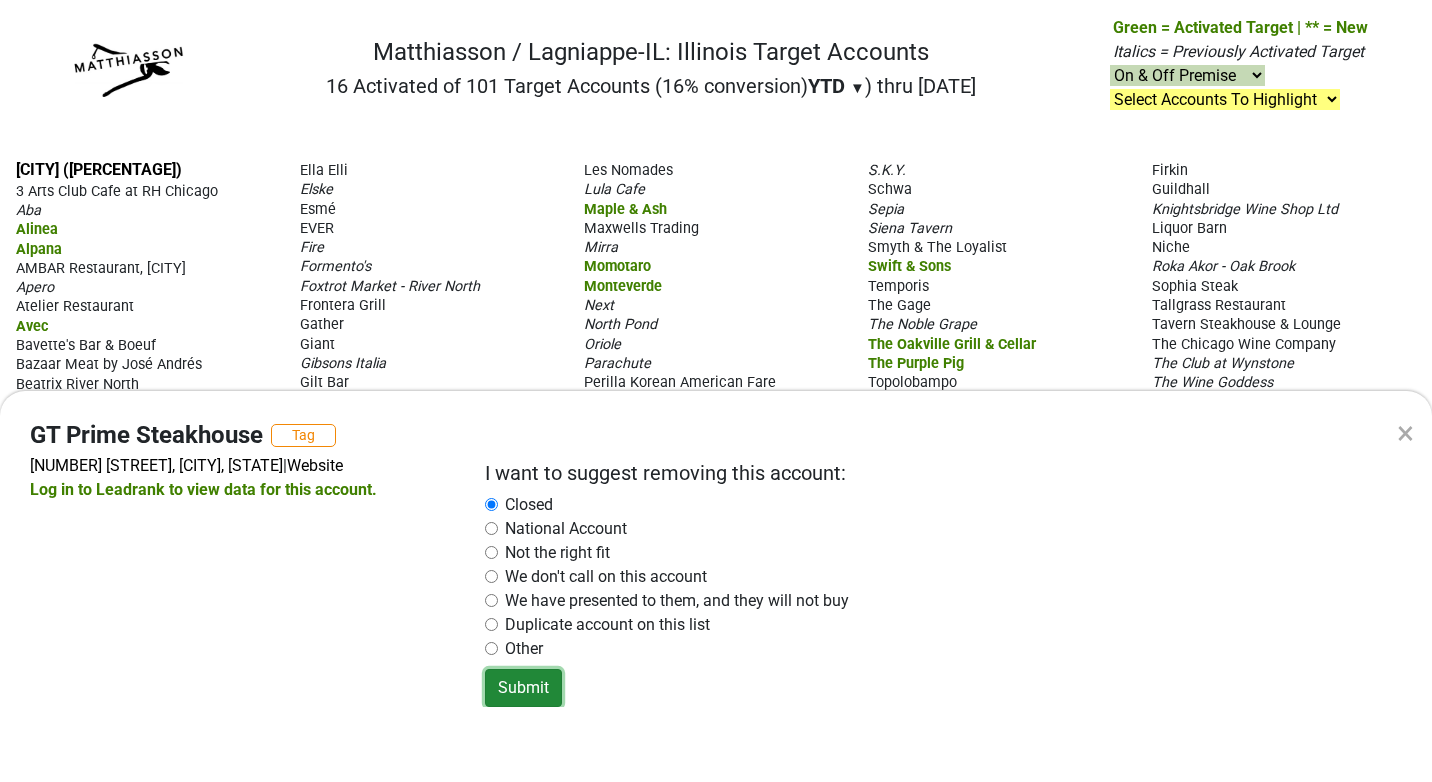 click on "Submit" at bounding box center (523, 688) 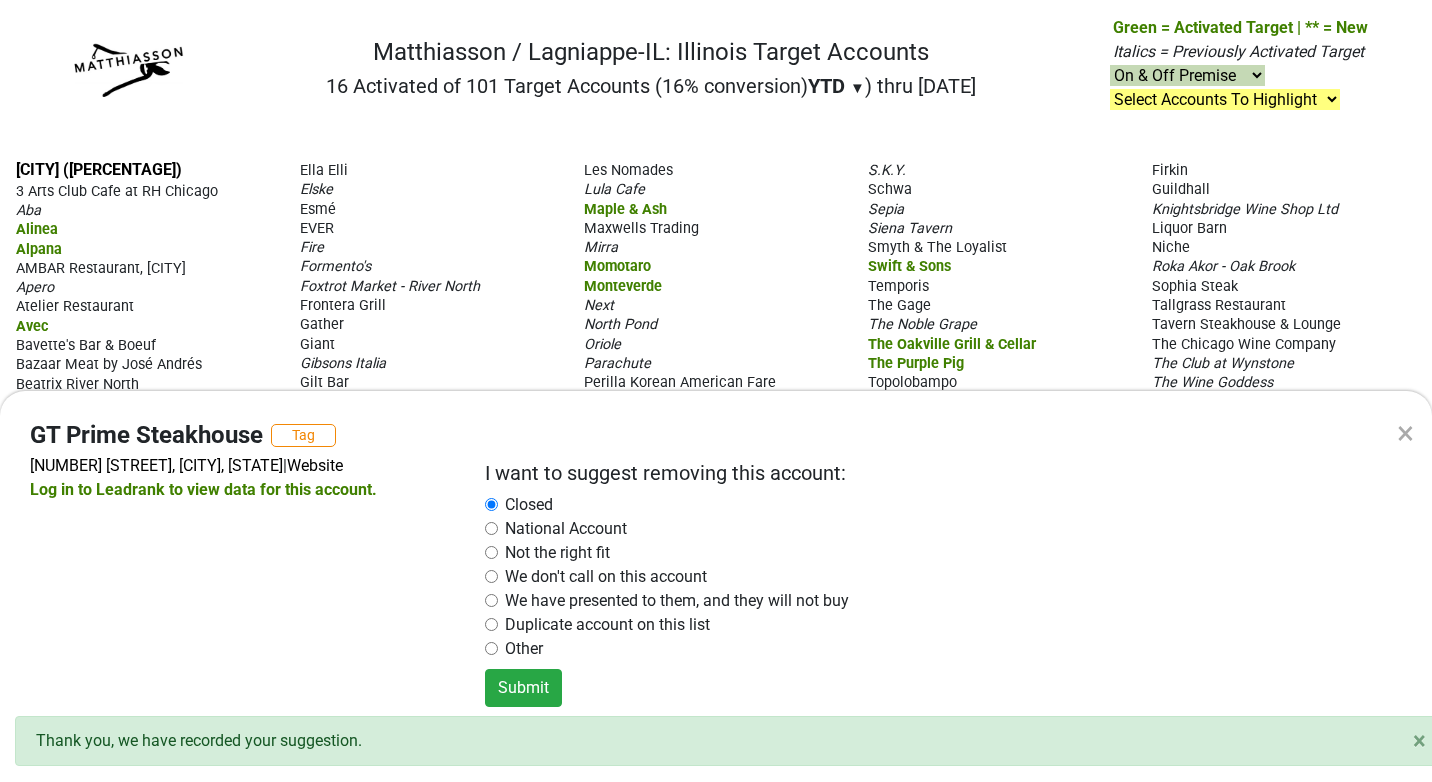 radio on "false" 